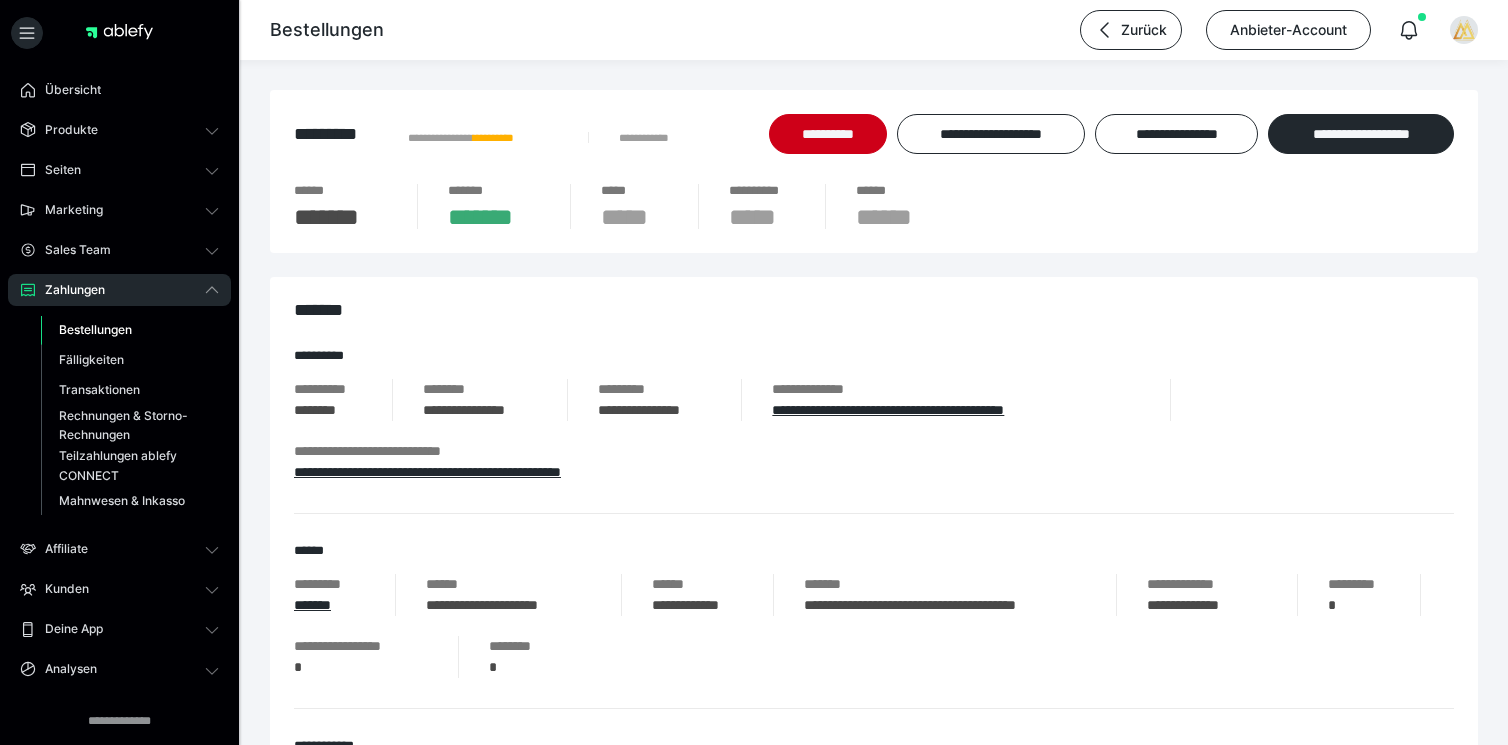 scroll, scrollTop: 0, scrollLeft: 0, axis: both 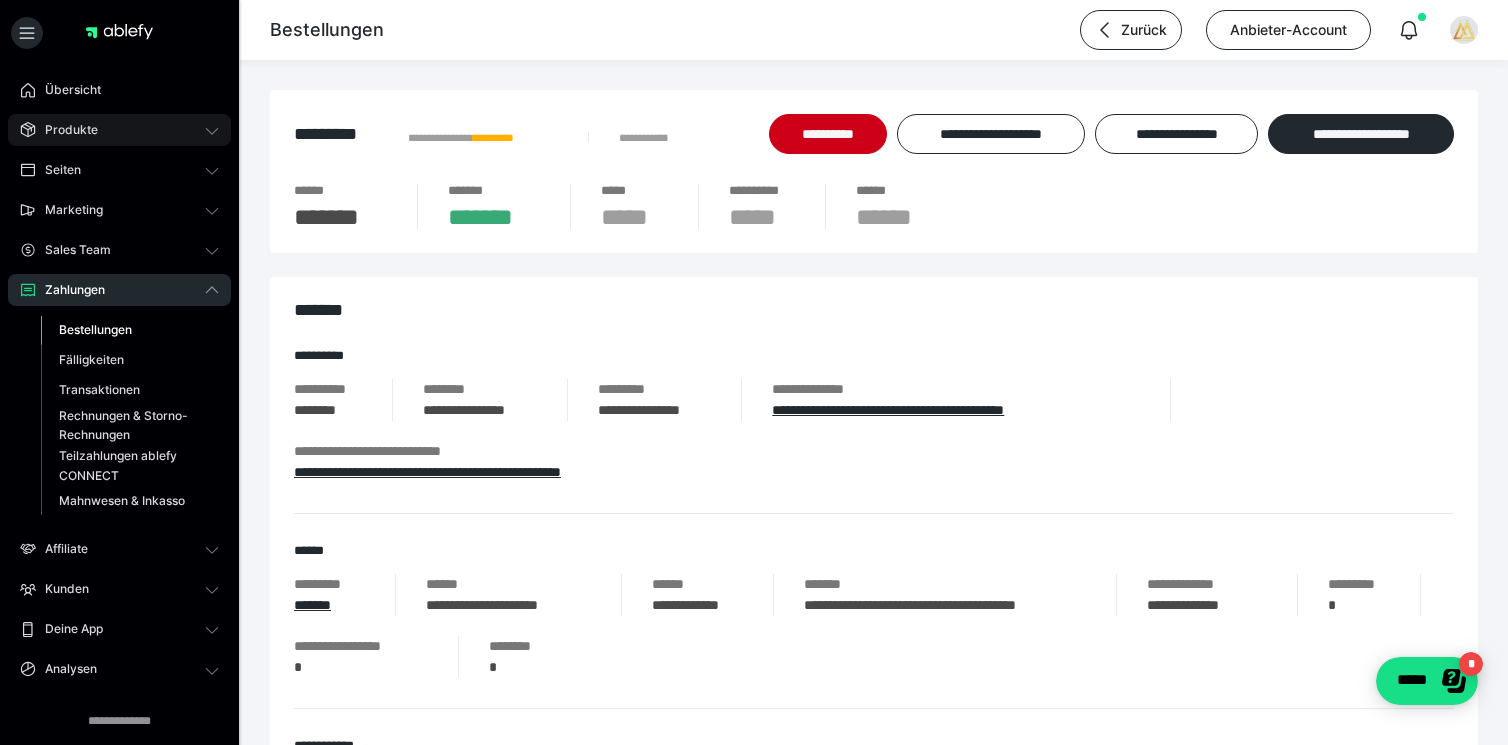 click on "Produkte" at bounding box center (64, 130) 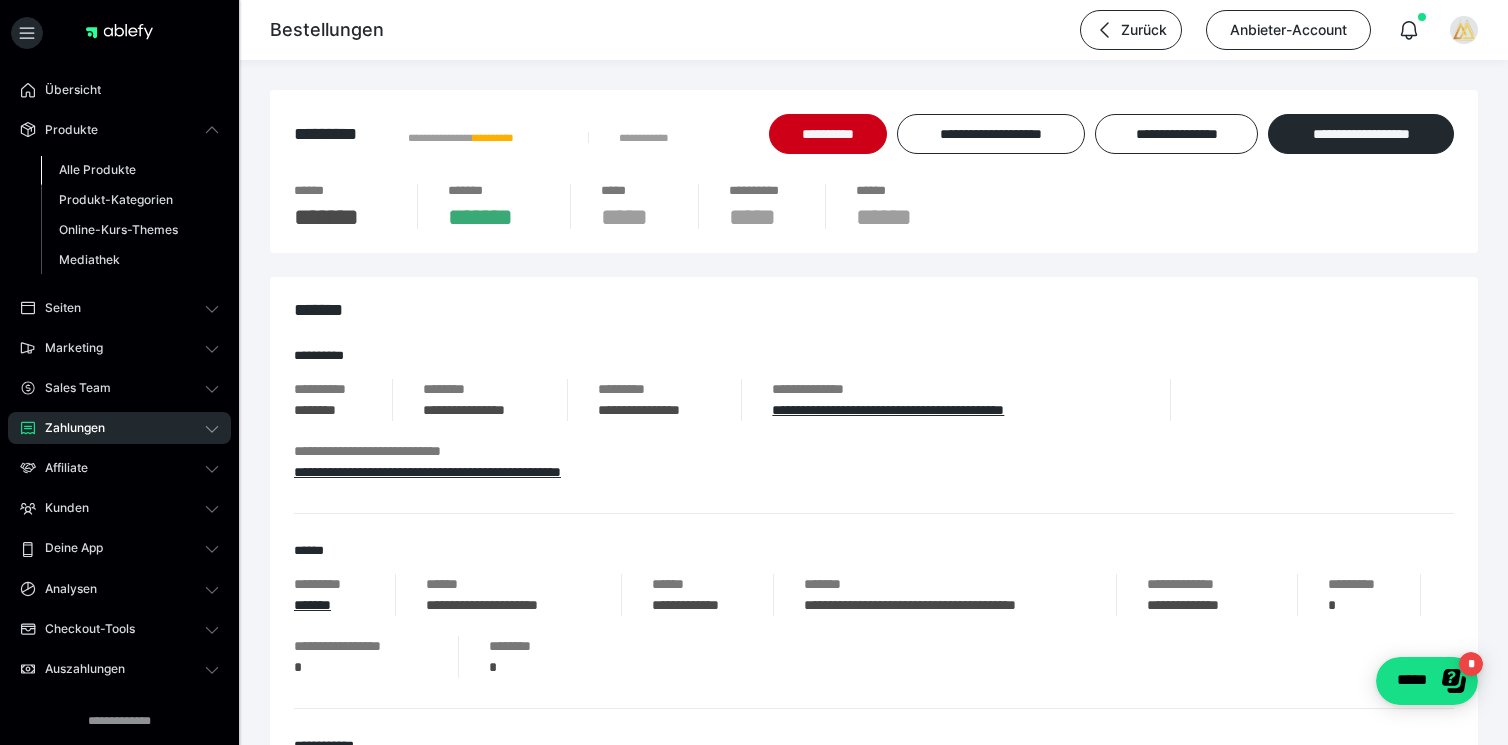 click on "Alle Produkte" at bounding box center (97, 169) 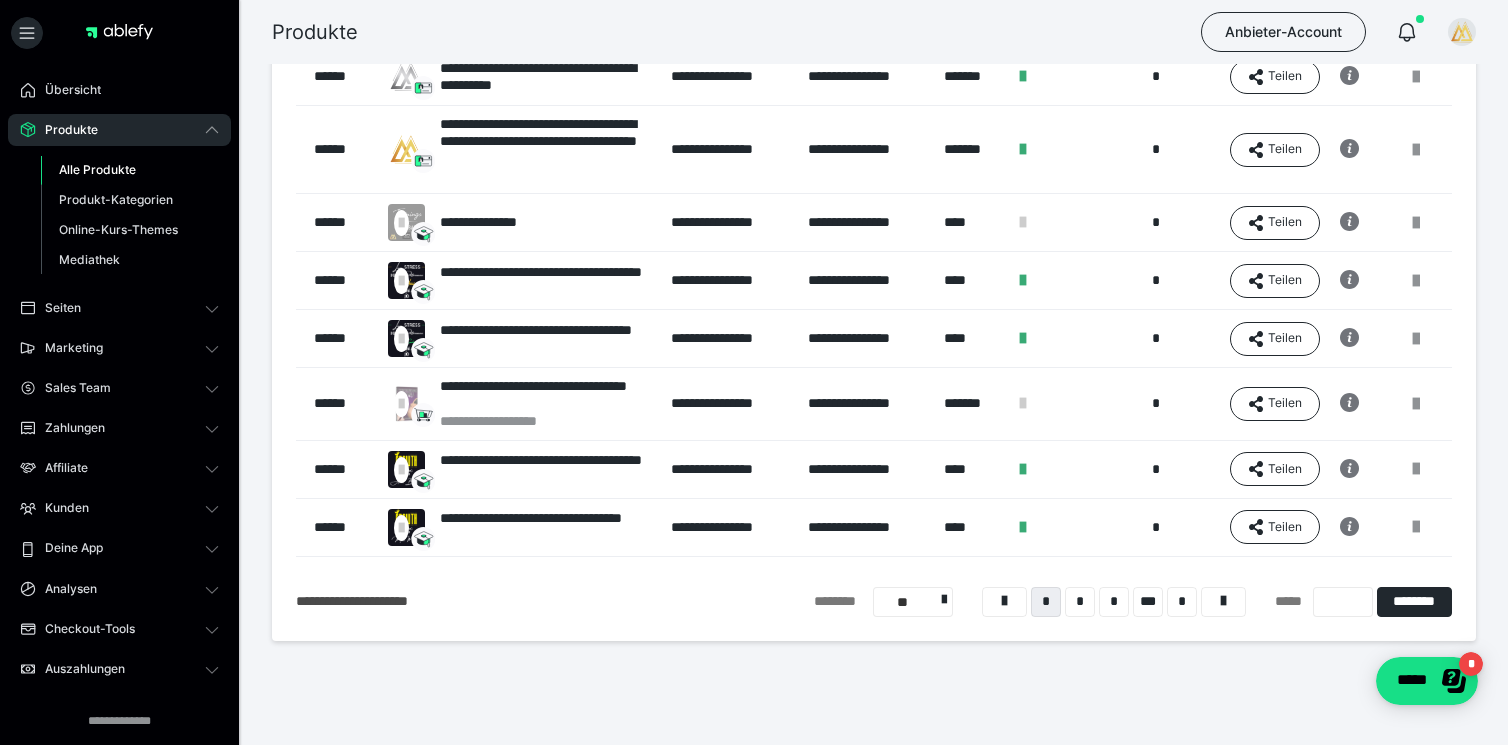 scroll, scrollTop: 308, scrollLeft: 0, axis: vertical 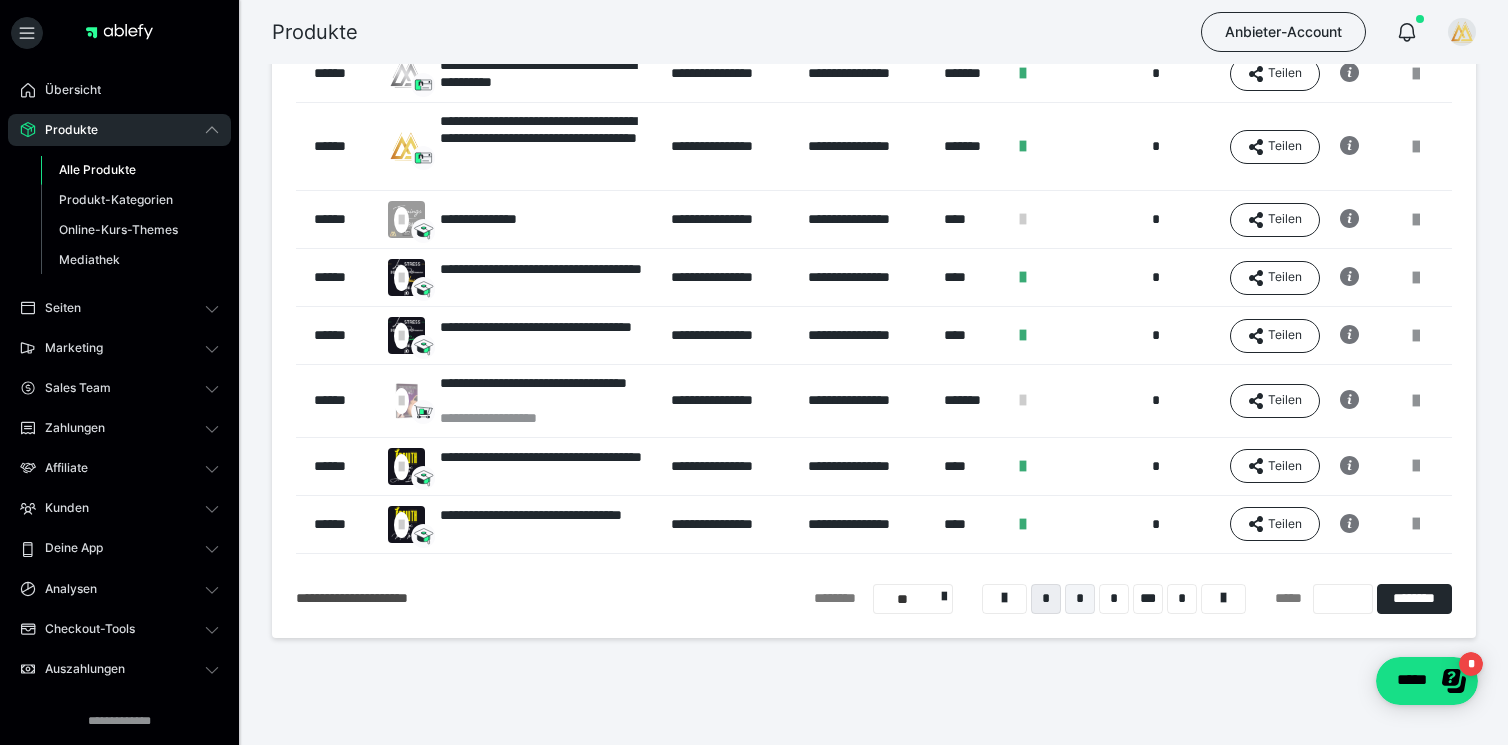 click on "*" at bounding box center [1080, 599] 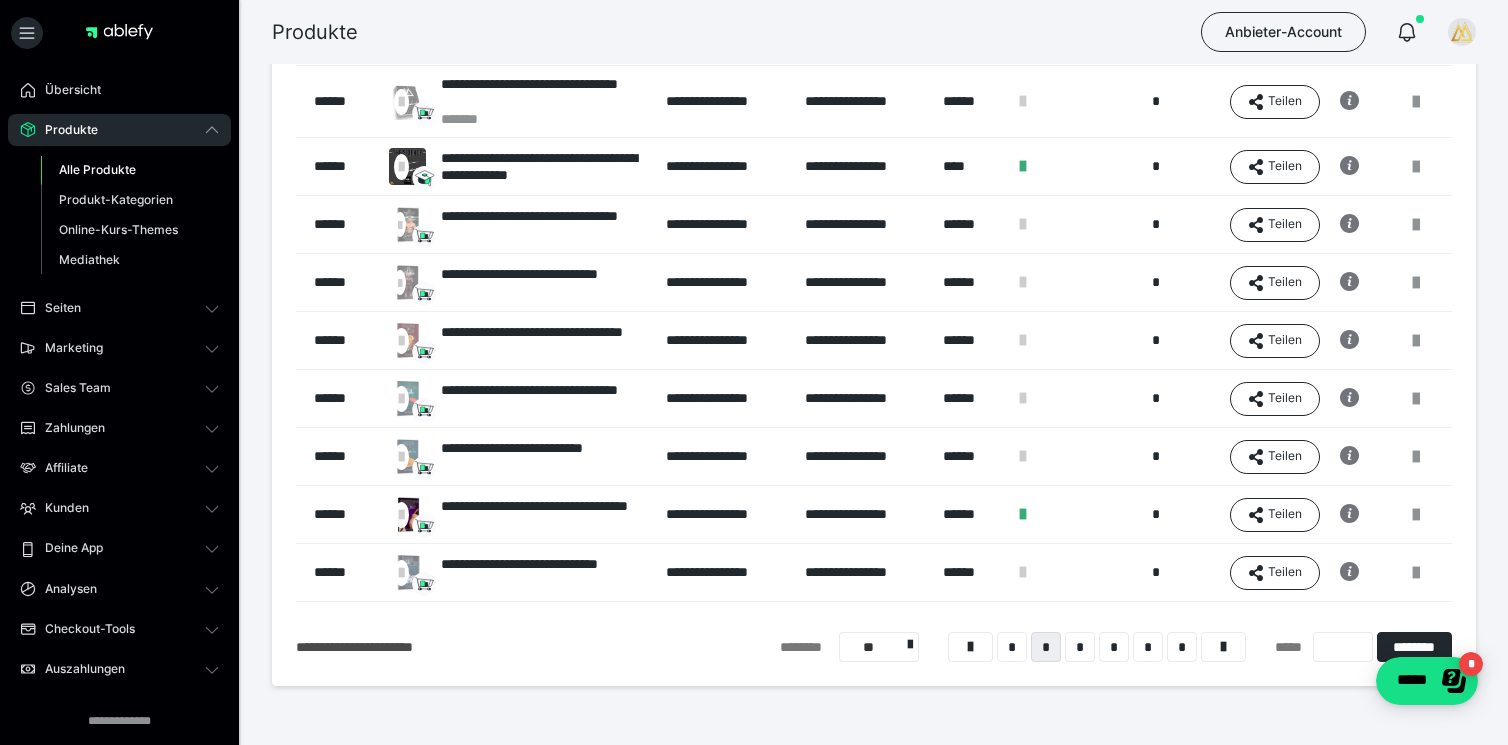 scroll, scrollTop: 235, scrollLeft: 0, axis: vertical 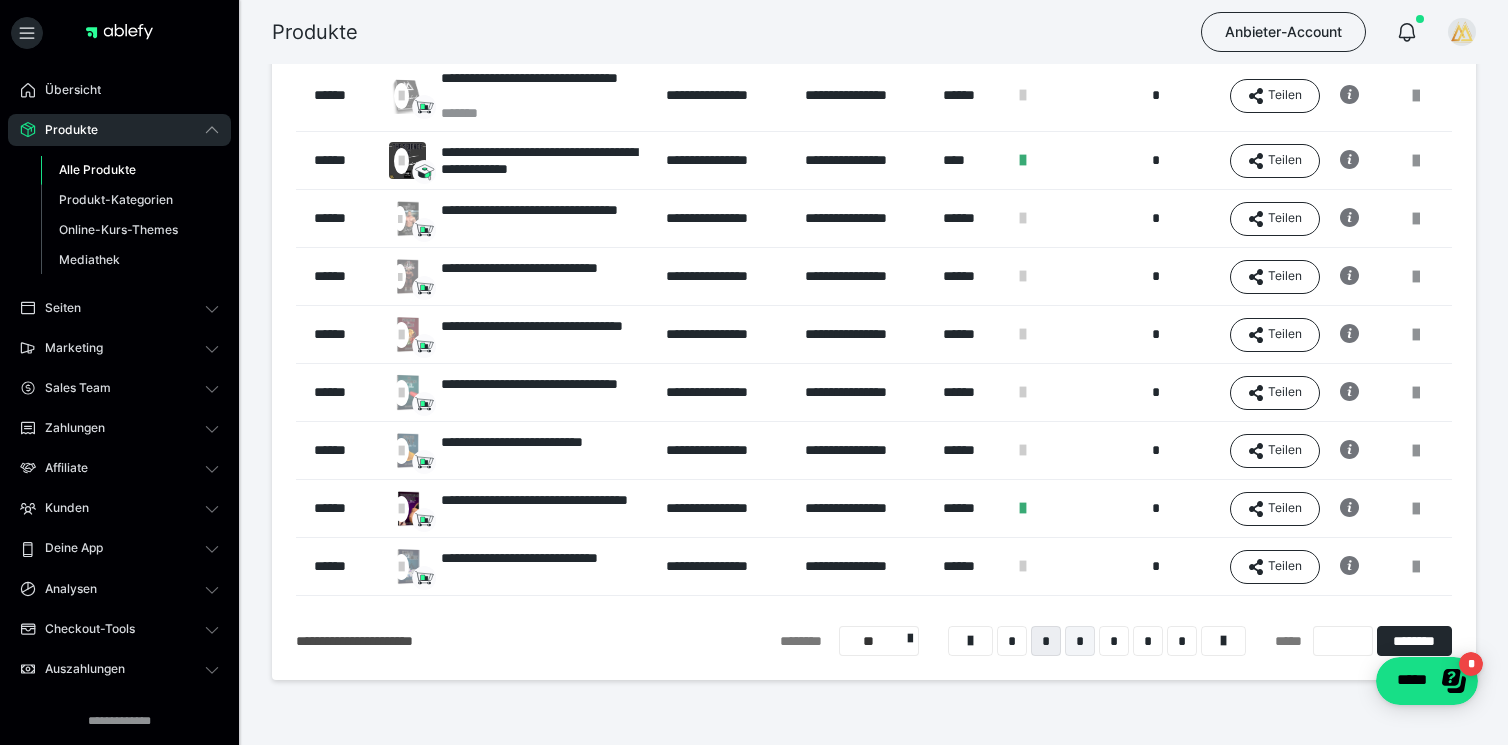 click on "*" at bounding box center (1080, 641) 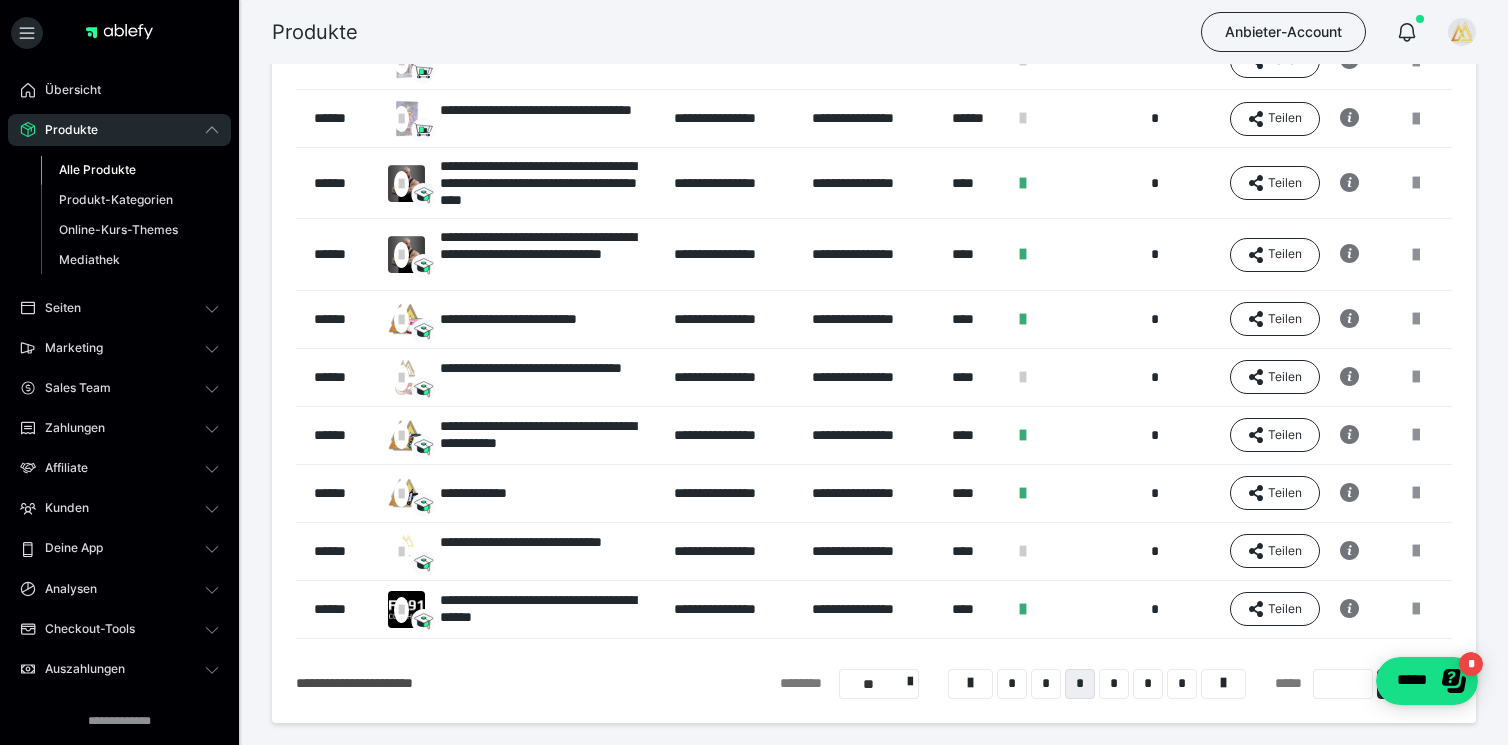 scroll, scrollTop: 211, scrollLeft: 0, axis: vertical 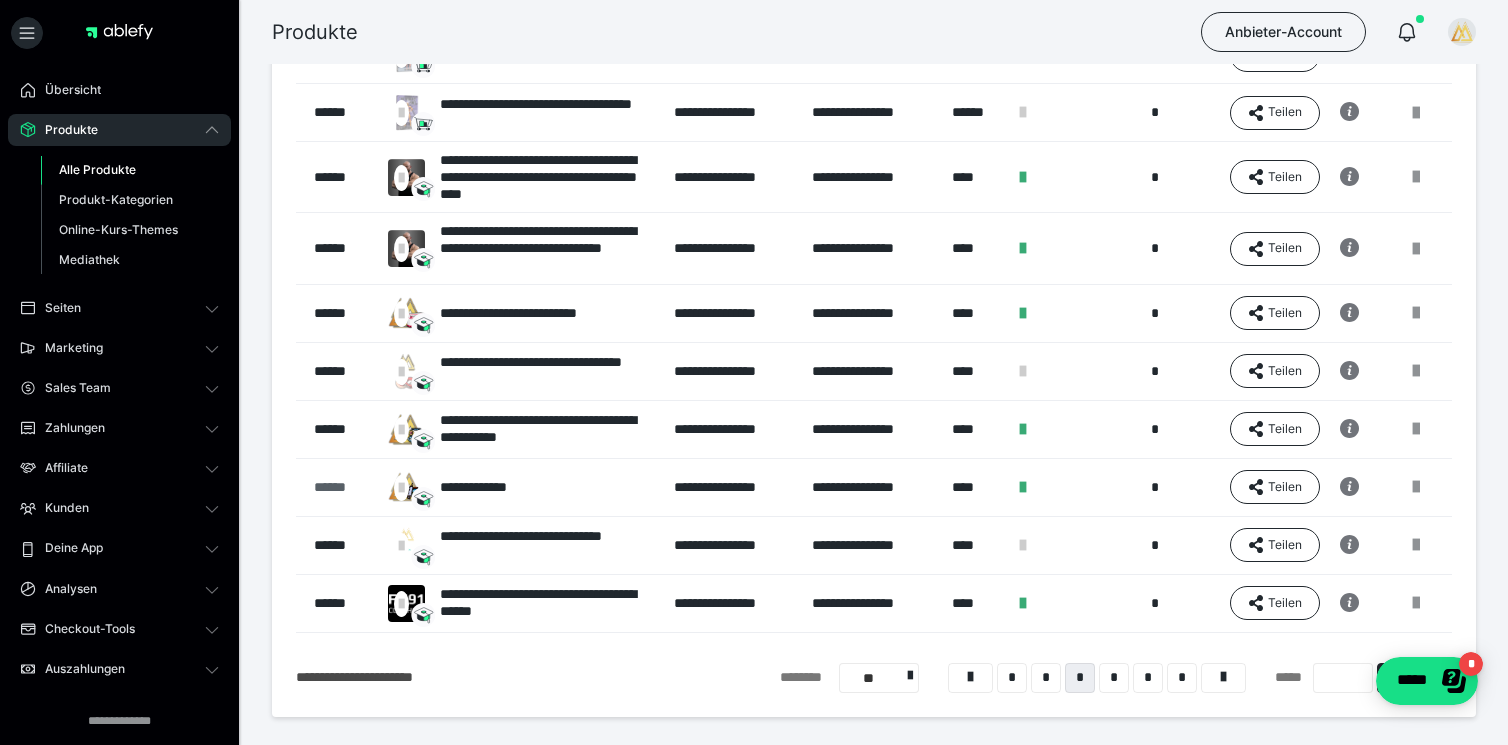 click on "******" at bounding box center [341, 487] 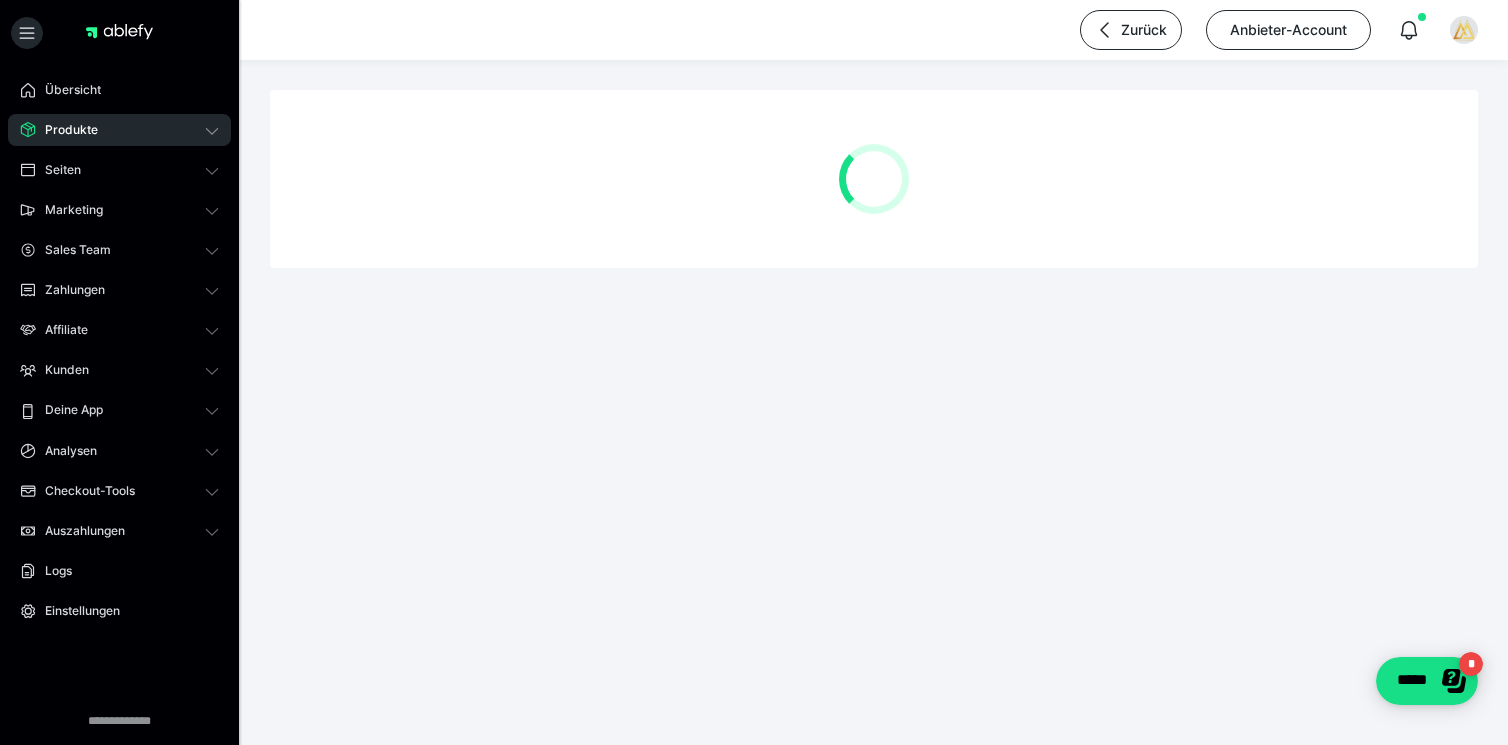scroll, scrollTop: 0, scrollLeft: 0, axis: both 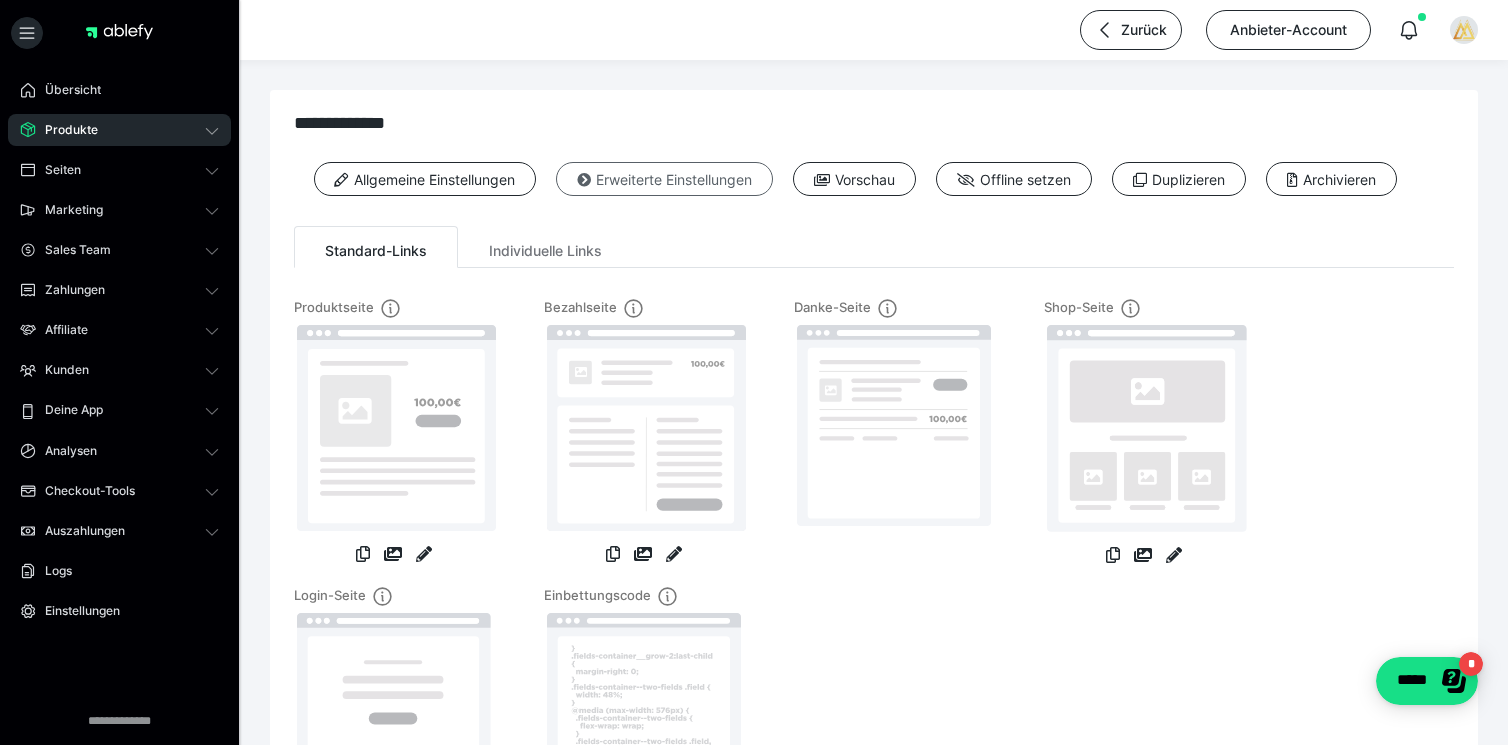 click on "Erweiterte Einstellungen" at bounding box center [664, 179] 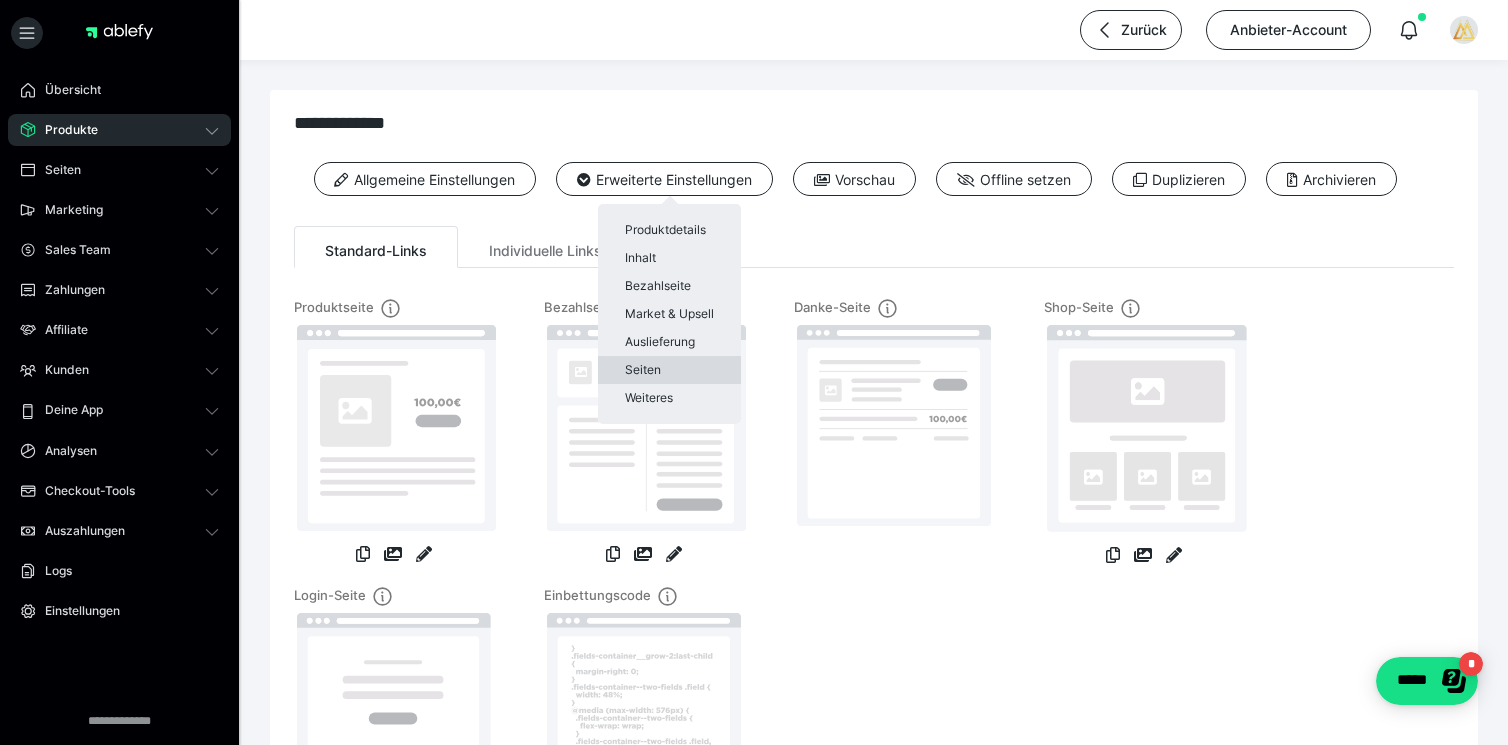 click on "Seiten" at bounding box center (669, 370) 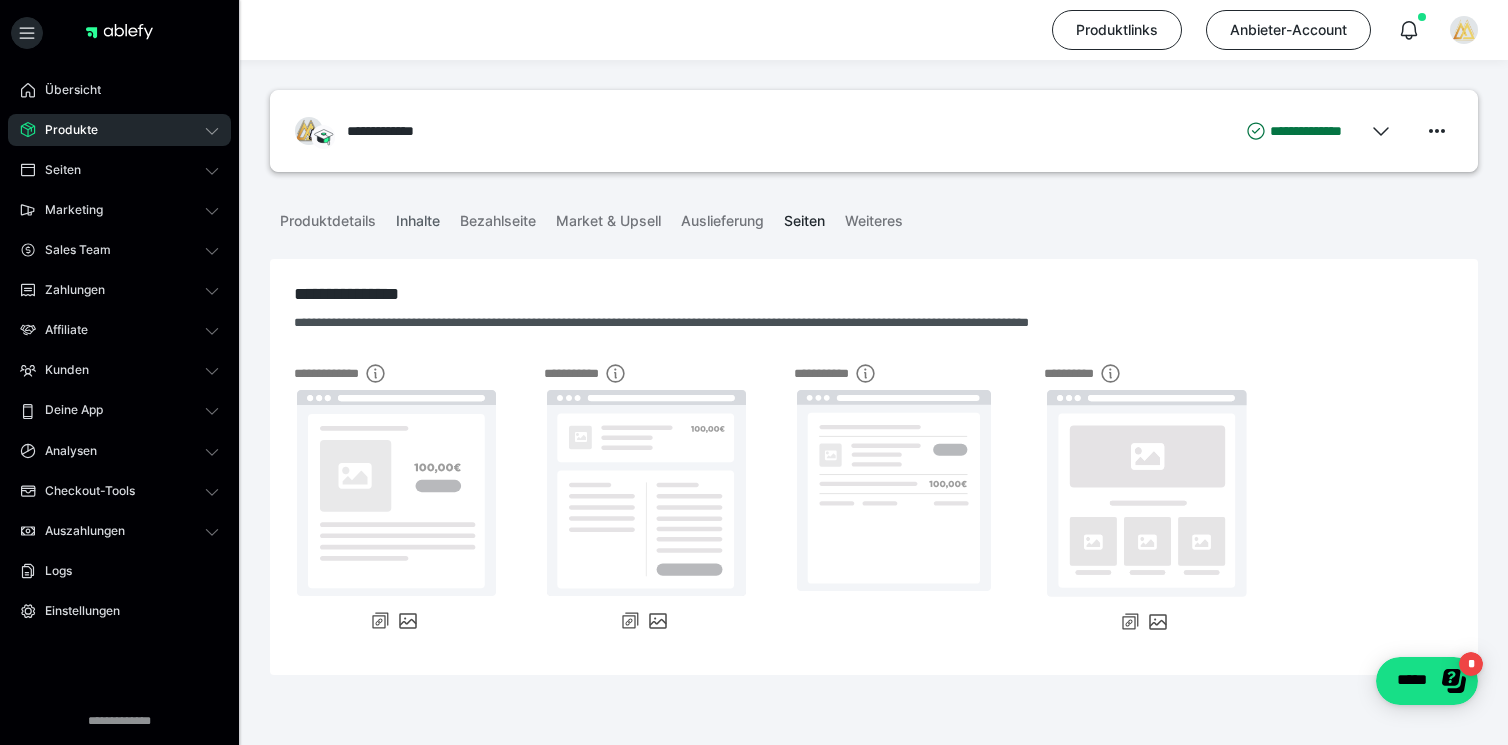 click on "Inhalte" at bounding box center [418, 217] 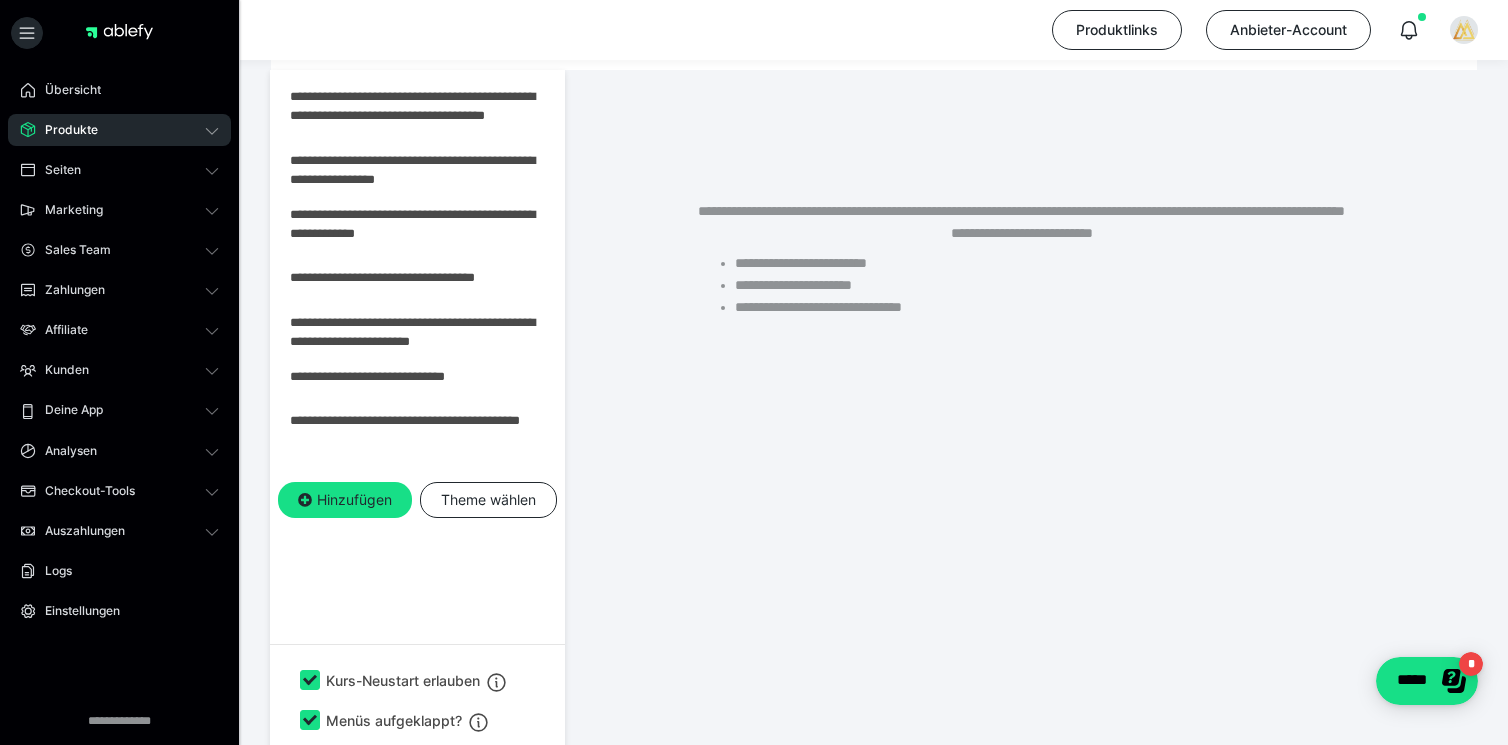 scroll, scrollTop: 276, scrollLeft: 0, axis: vertical 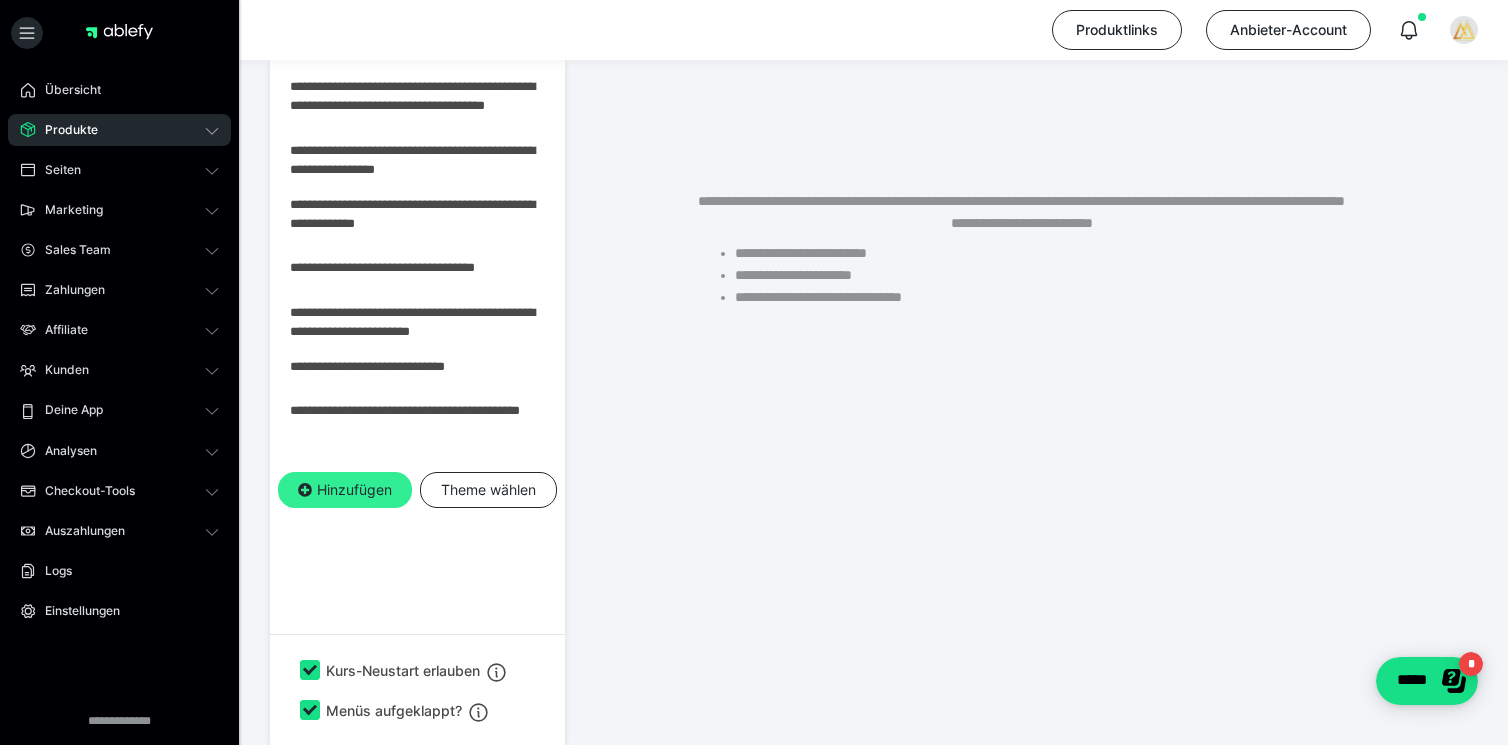 click on "Hinzufügen" at bounding box center [345, 490] 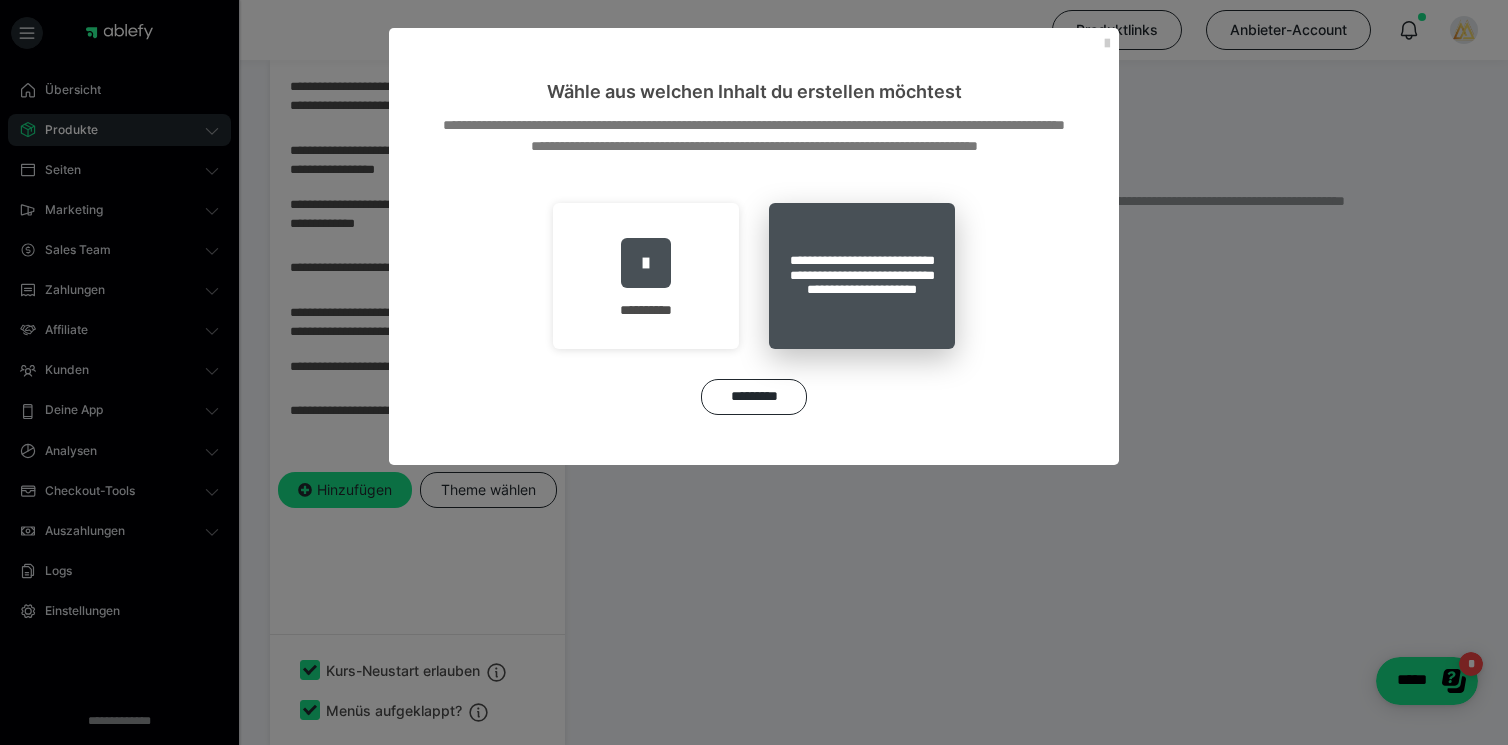 click on "**********" at bounding box center [862, 276] 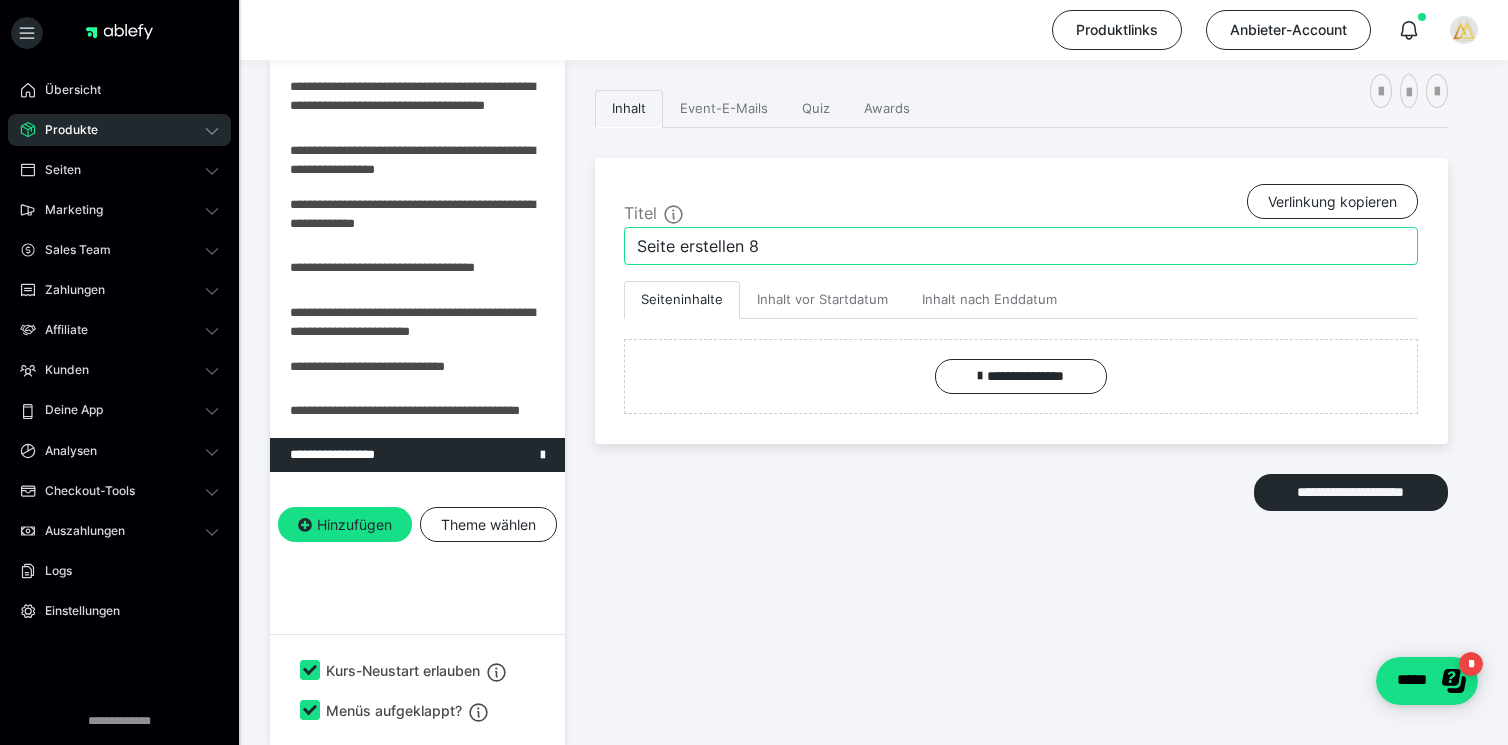 click on "Seite erstellen 8" at bounding box center [1021, 246] 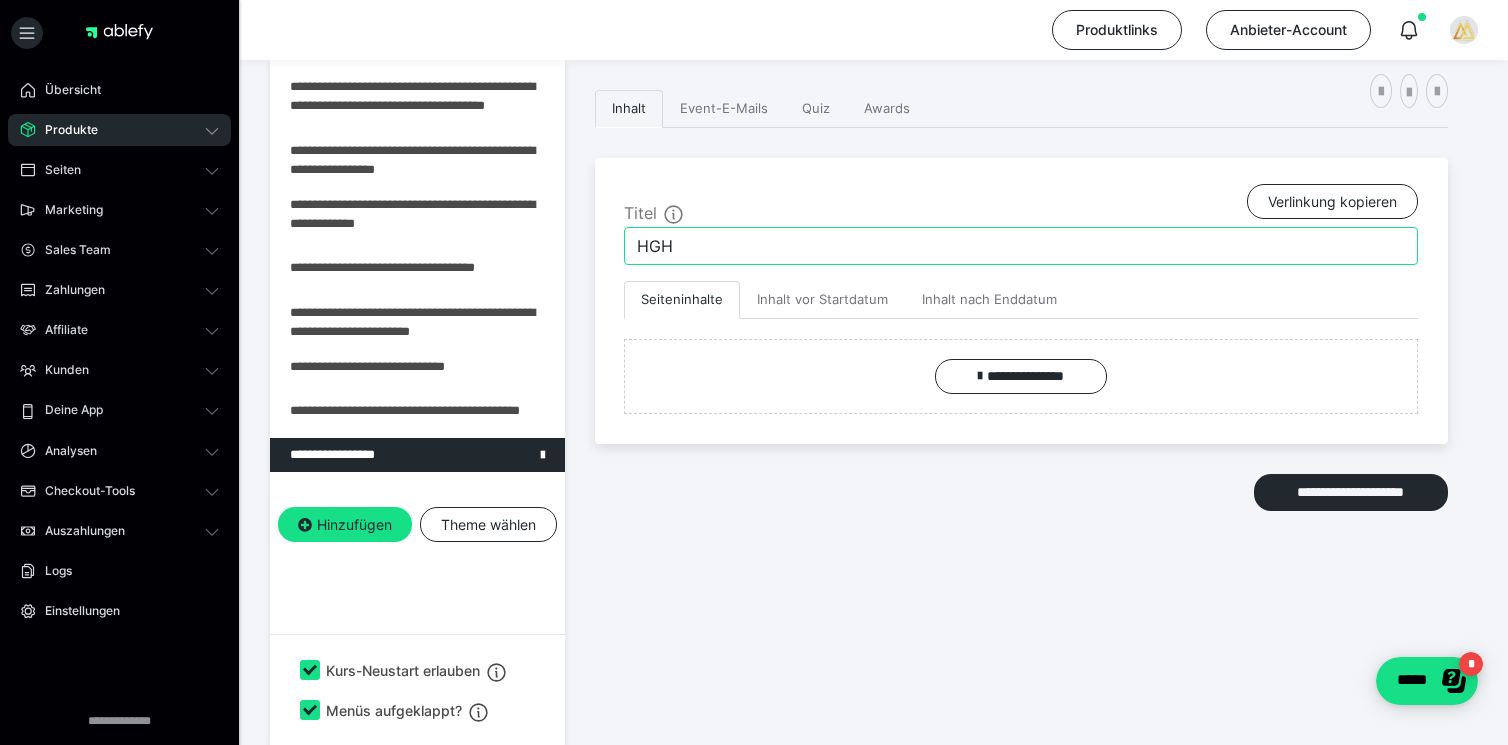 type on "HGH" 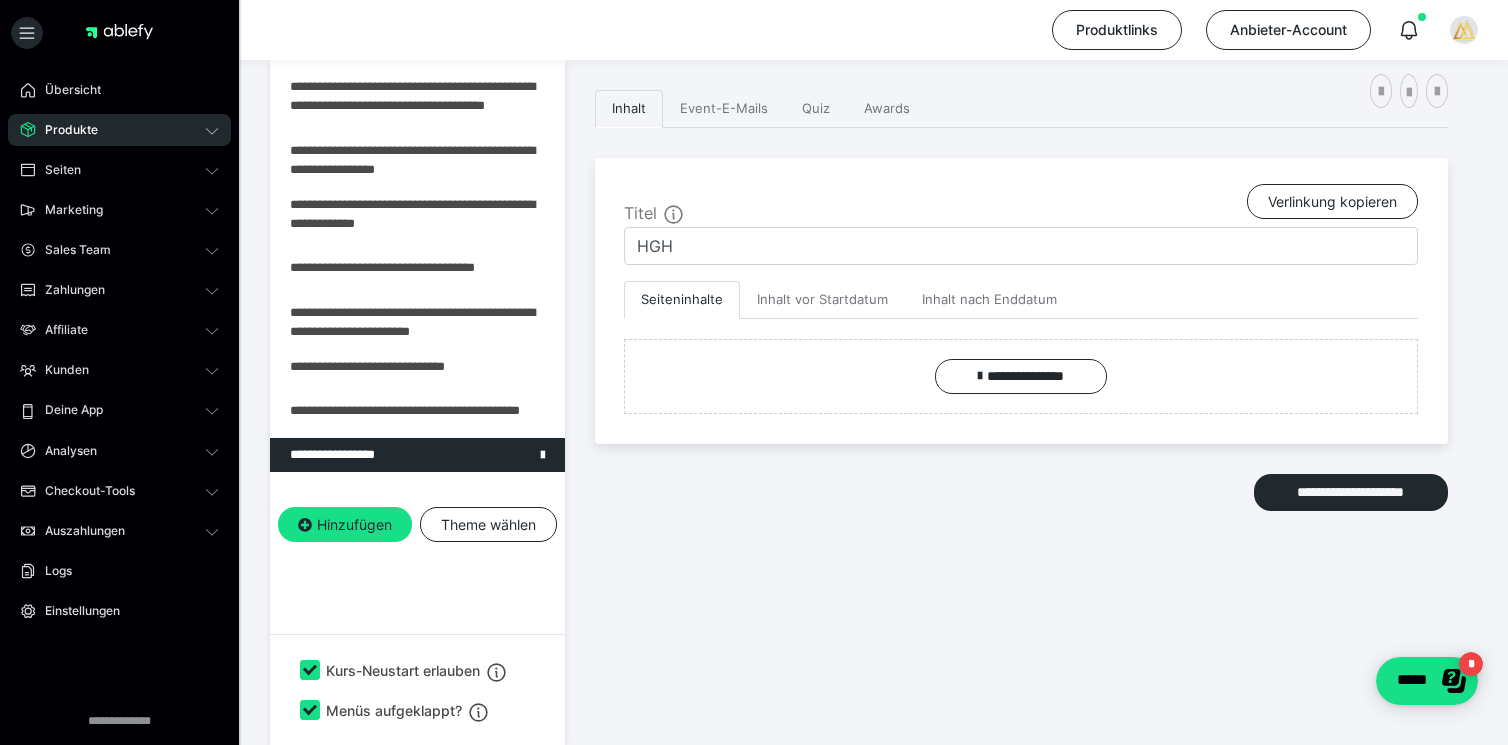 click on "Titel Verlinkung kopieren" at bounding box center [1021, 205] 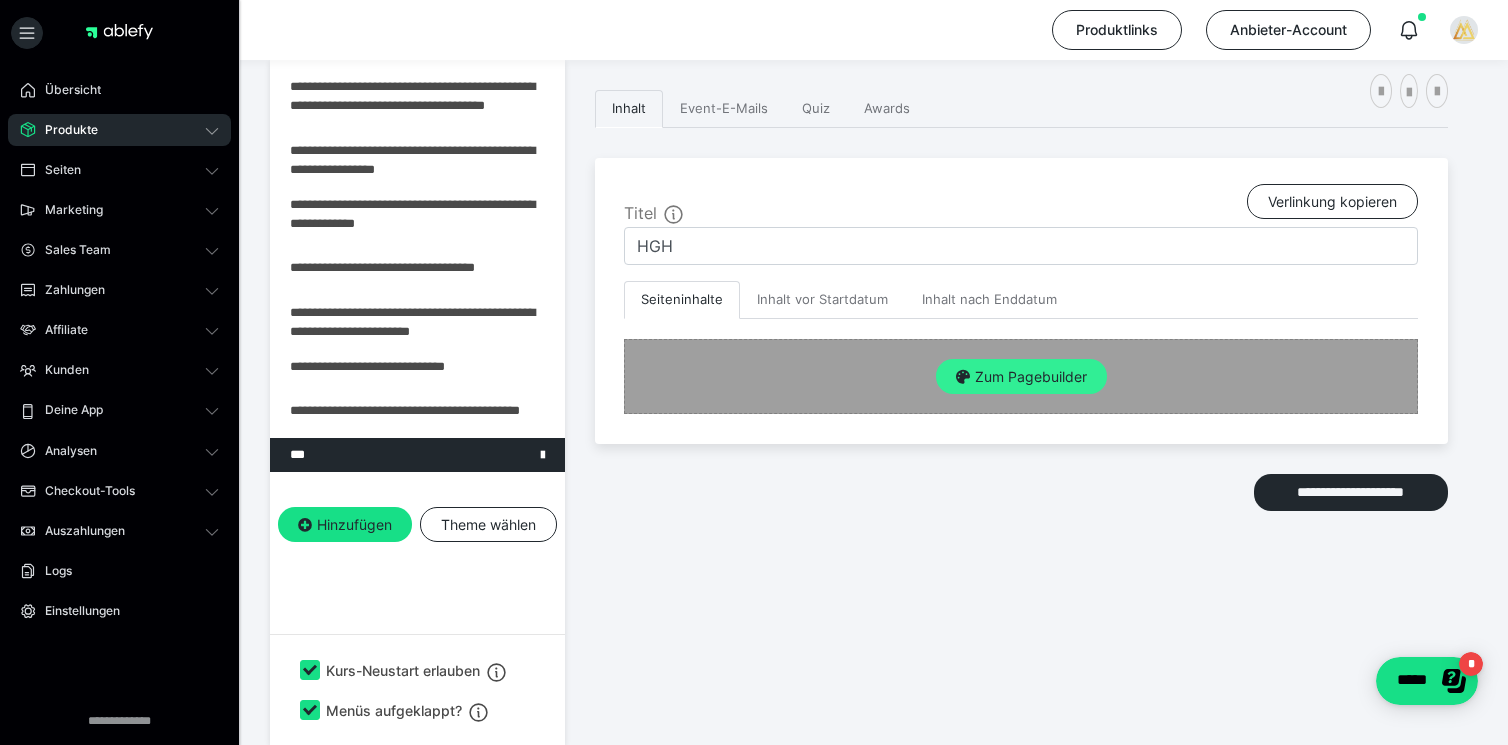 click on "Zum Pagebuilder" at bounding box center (1021, 377) 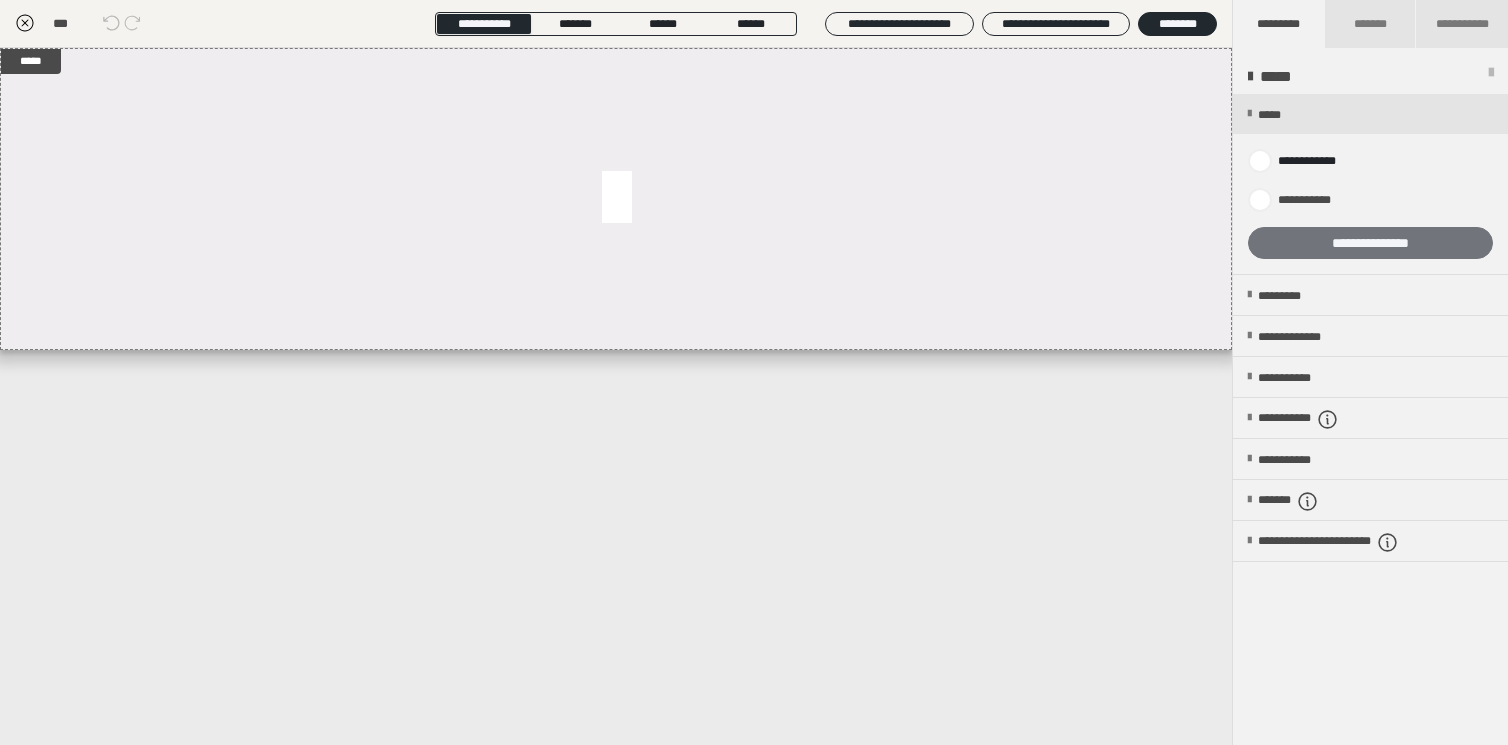 click on "**********" at bounding box center (1370, 243) 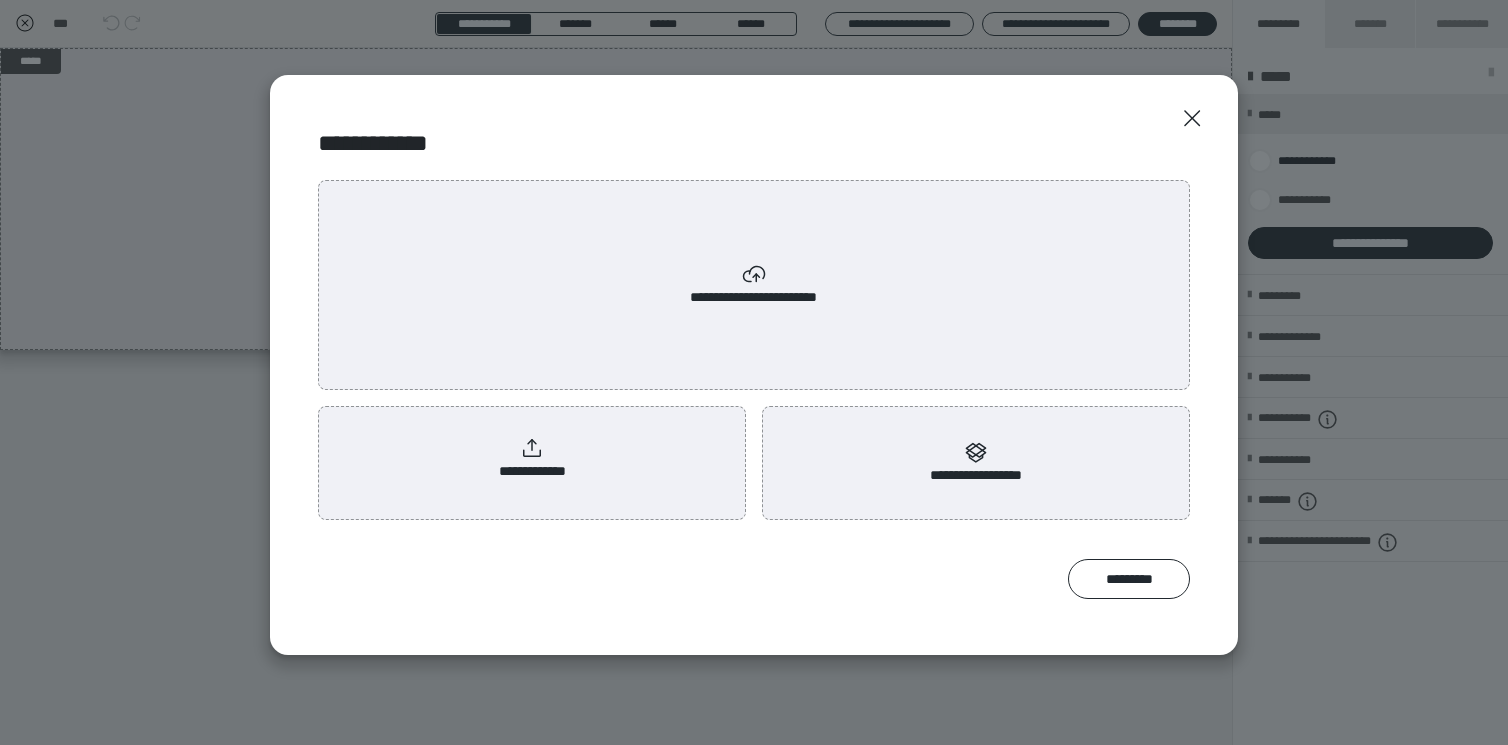 click on "**********" at bounding box center (754, 285) 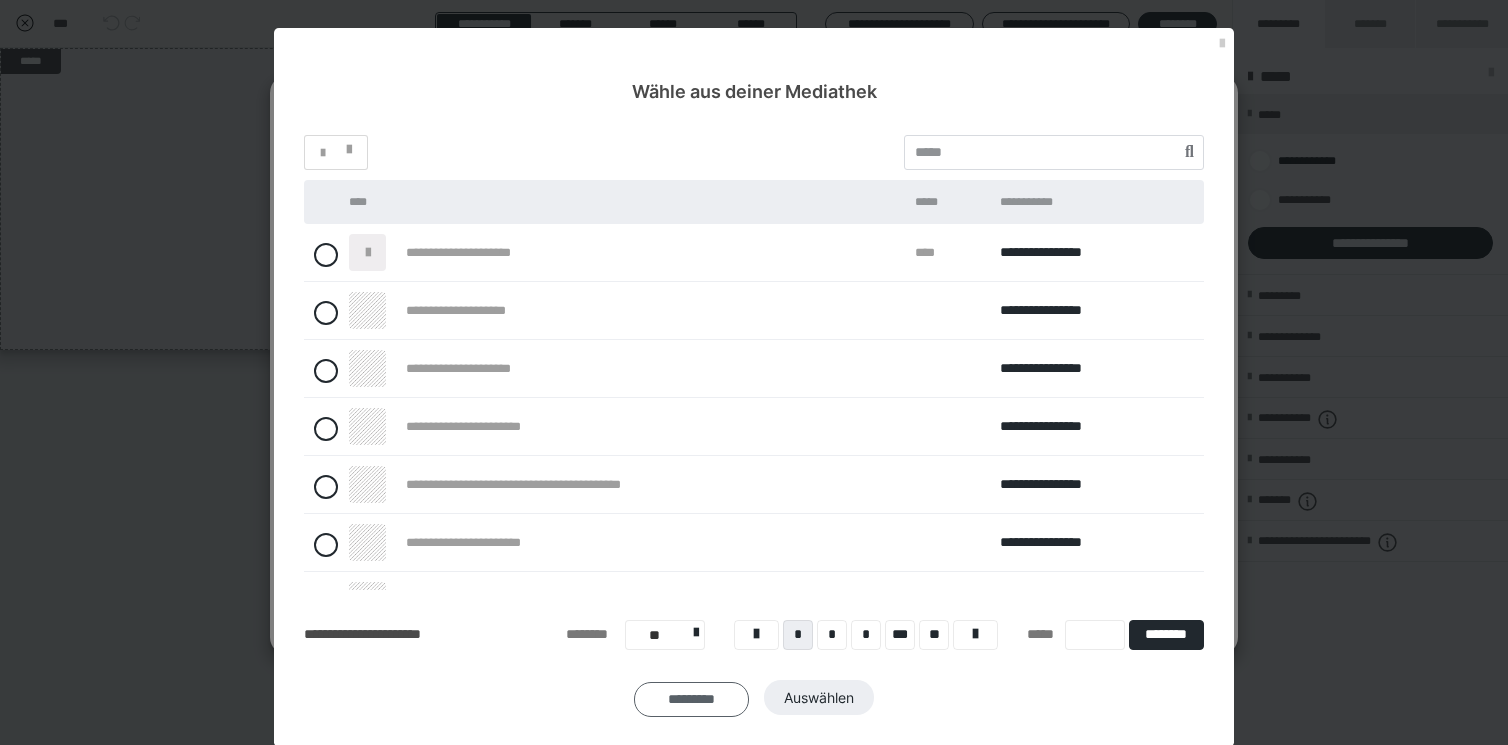 click on "*********" at bounding box center [691, 700] 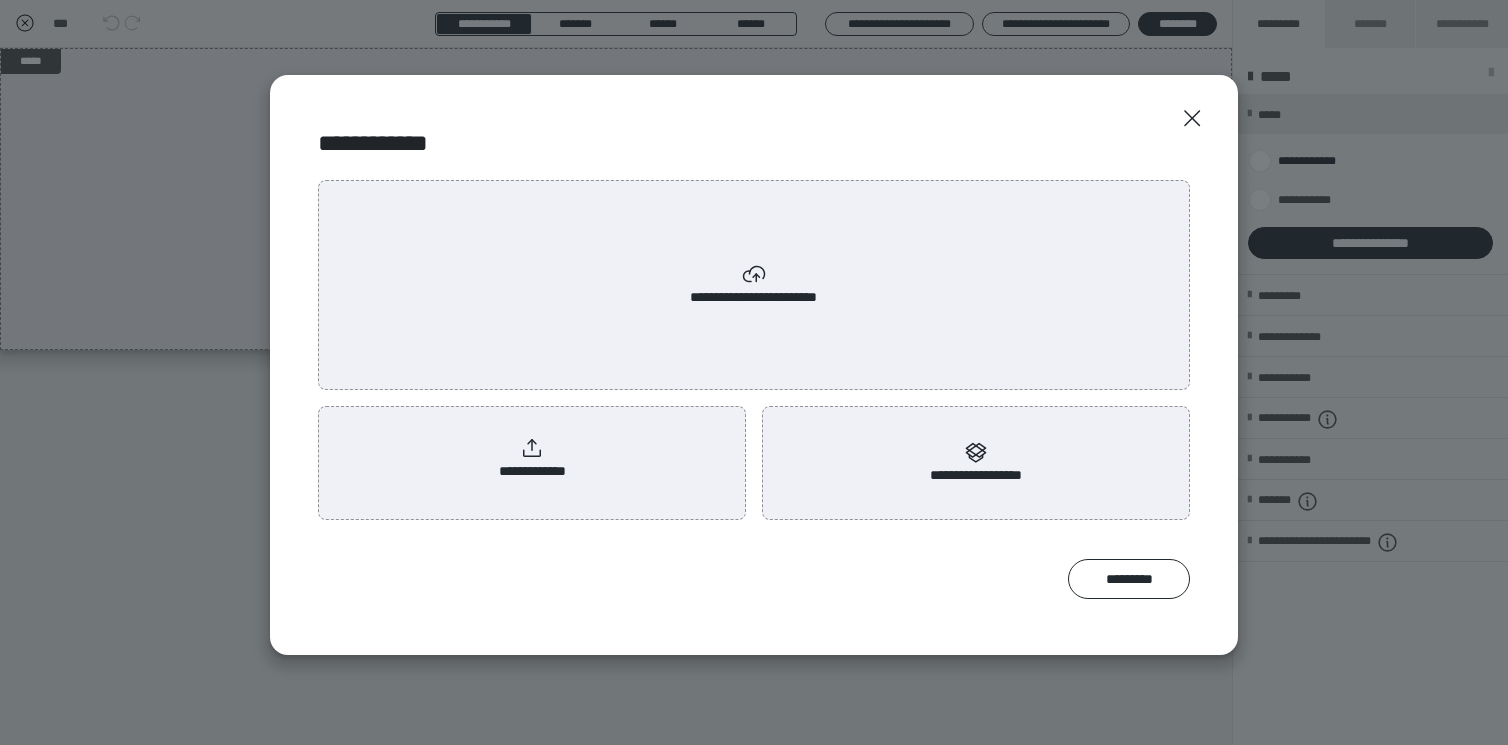 click on "**********" at bounding box center (532, 459) 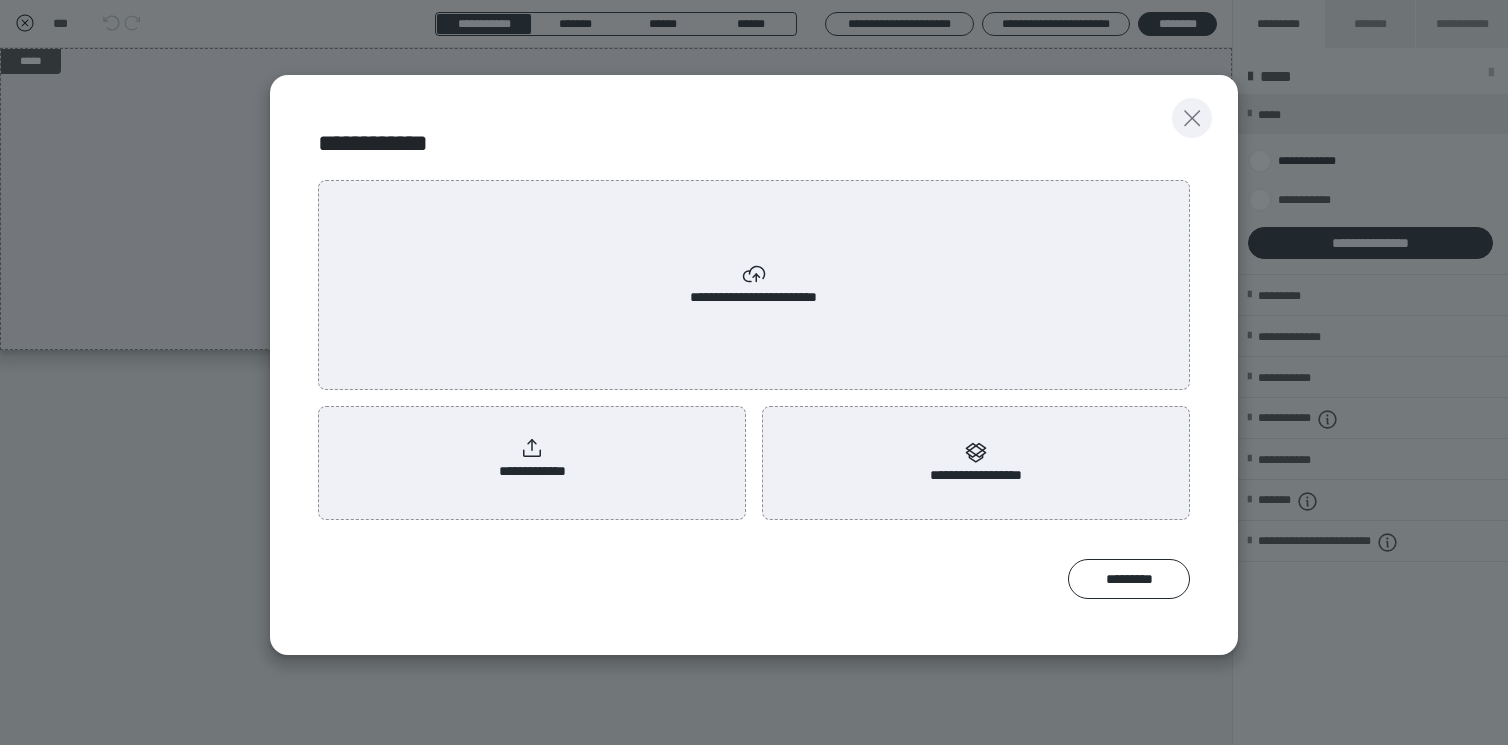 click at bounding box center [1192, 118] 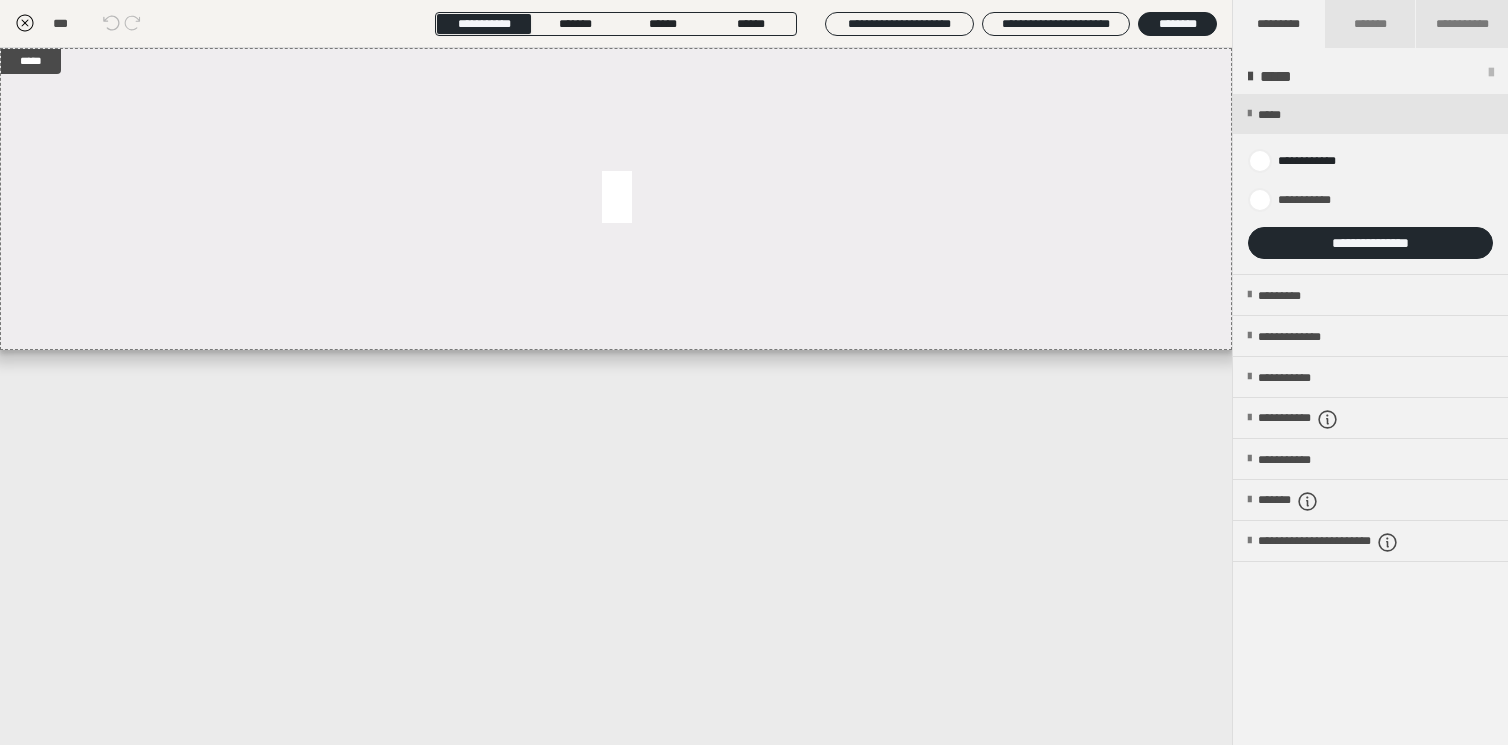 click 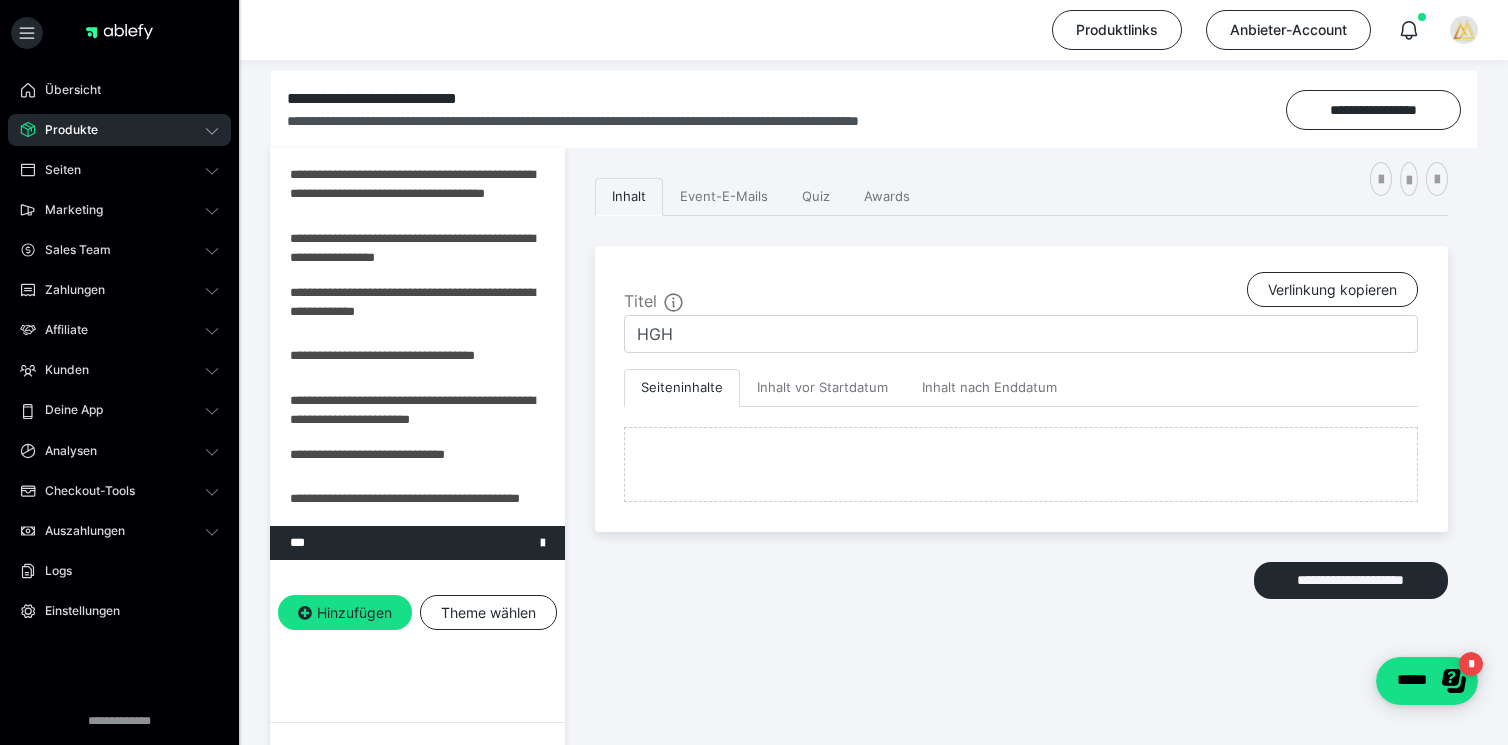 scroll, scrollTop: 276, scrollLeft: 0, axis: vertical 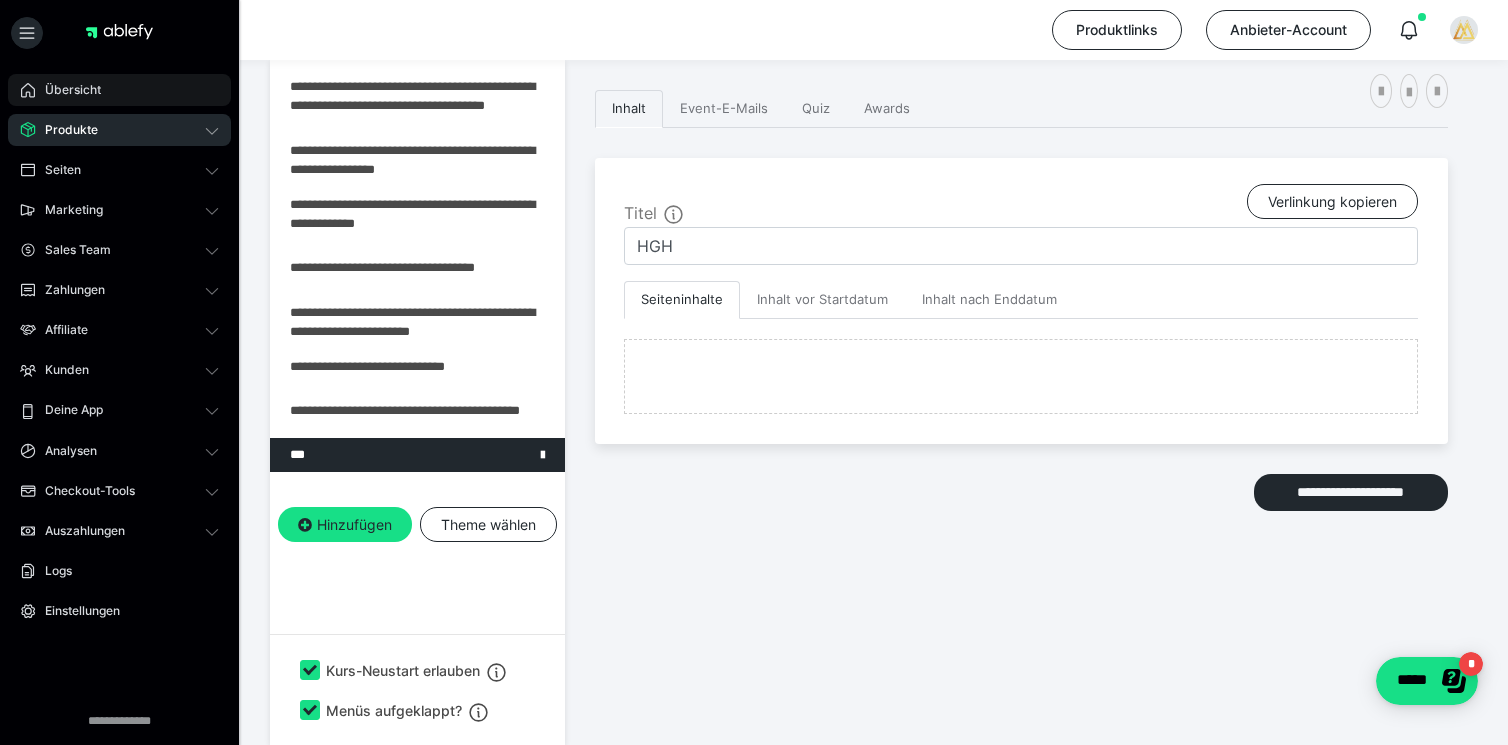 click on "Übersicht" at bounding box center [119, 90] 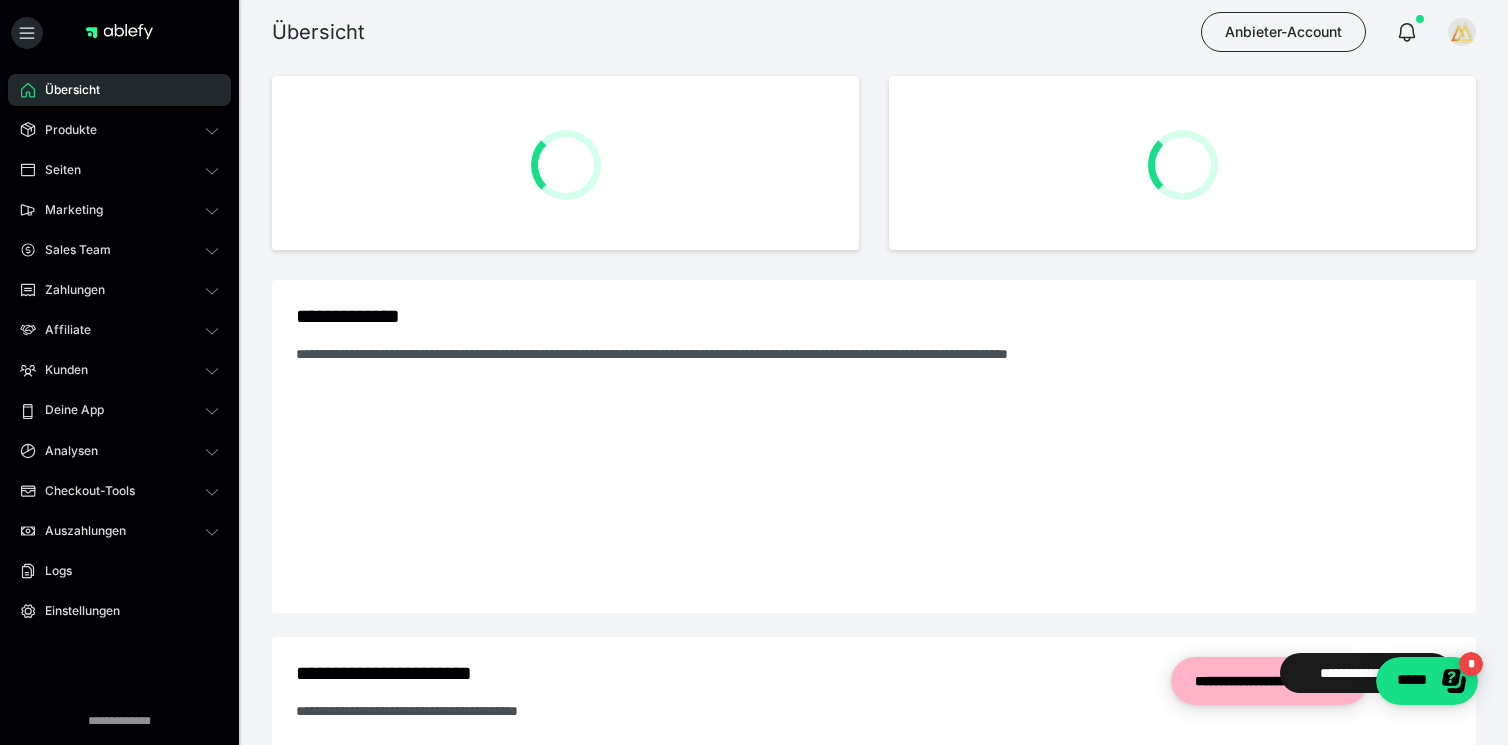 scroll, scrollTop: 0, scrollLeft: 0, axis: both 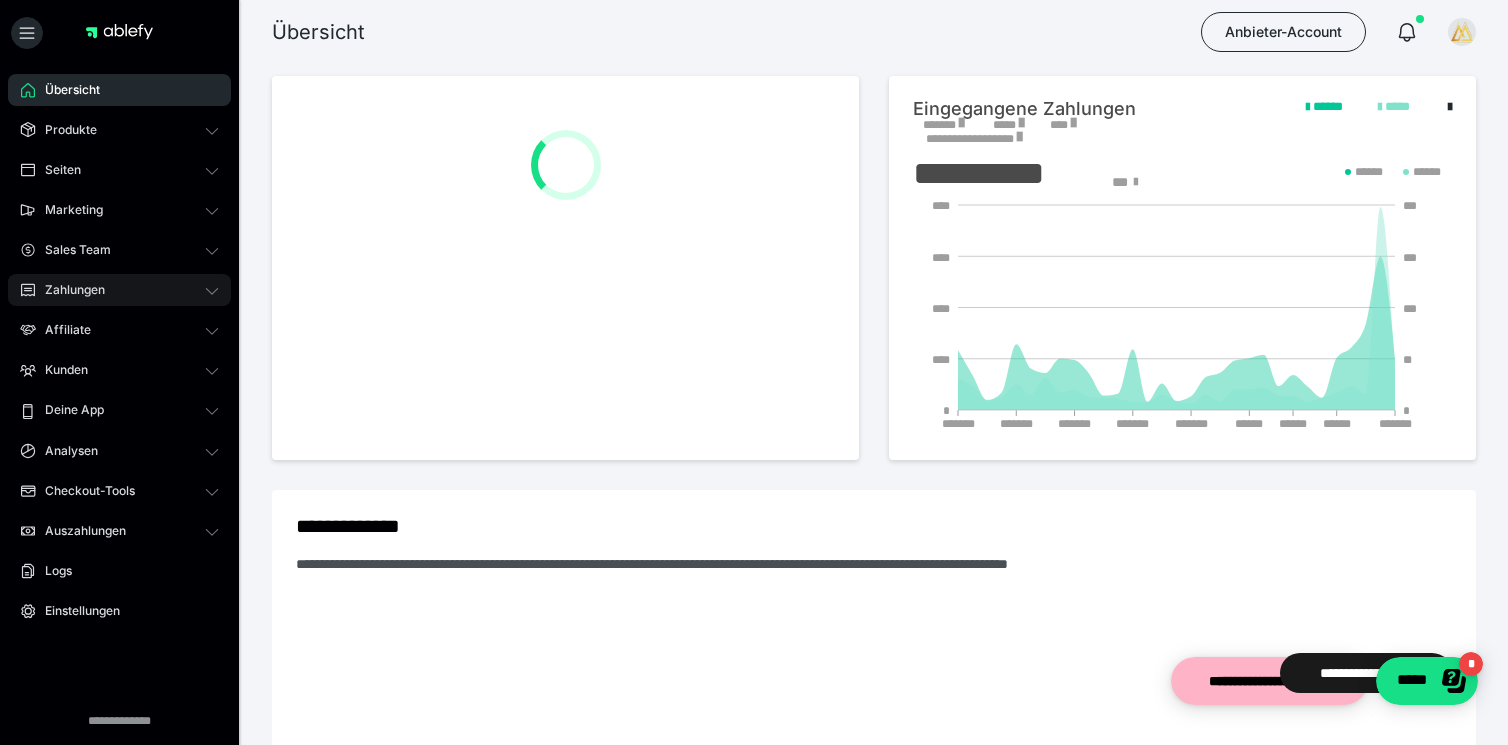 click on "Zahlungen" at bounding box center [119, 290] 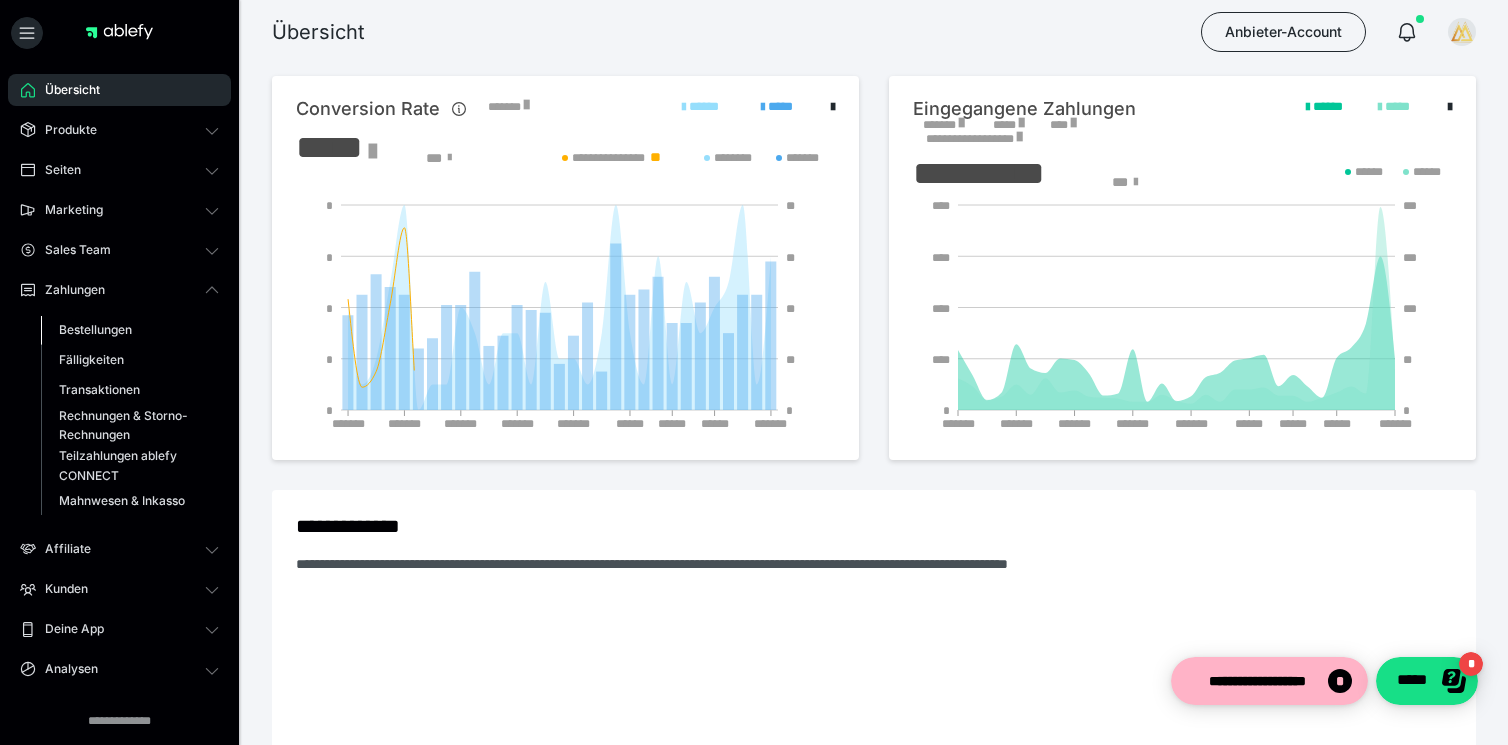 click on "Bestellungen" at bounding box center (95, 329) 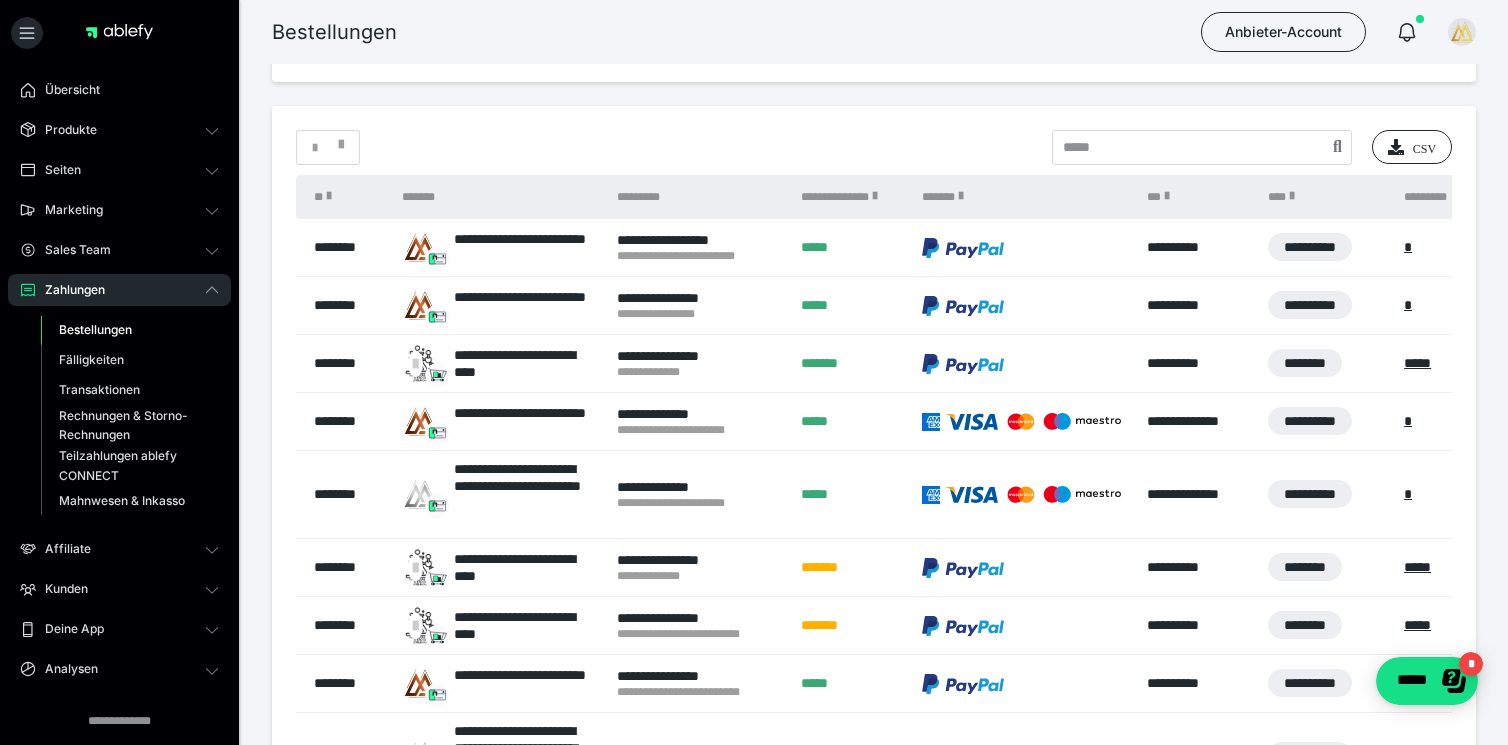 scroll, scrollTop: 86, scrollLeft: 0, axis: vertical 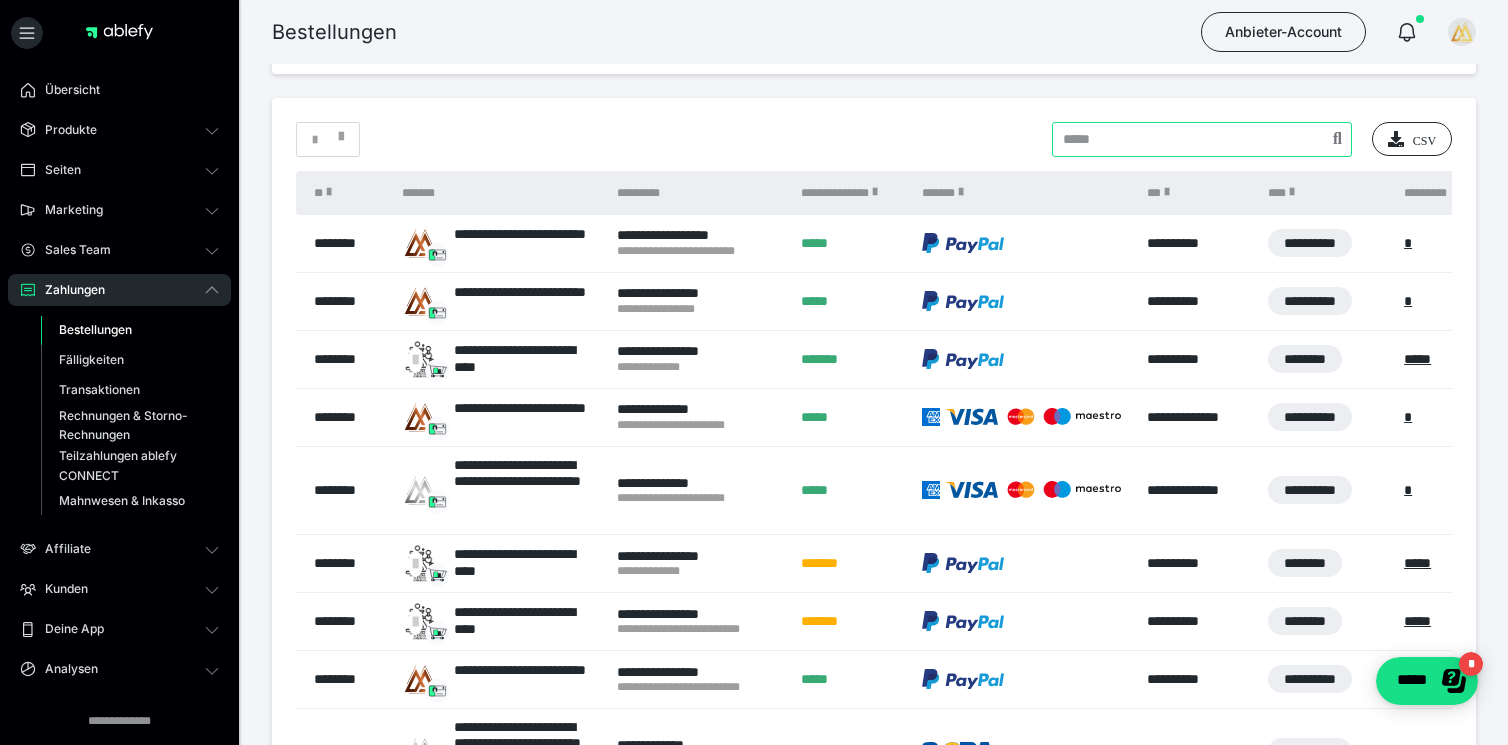 click at bounding box center [1202, 139] 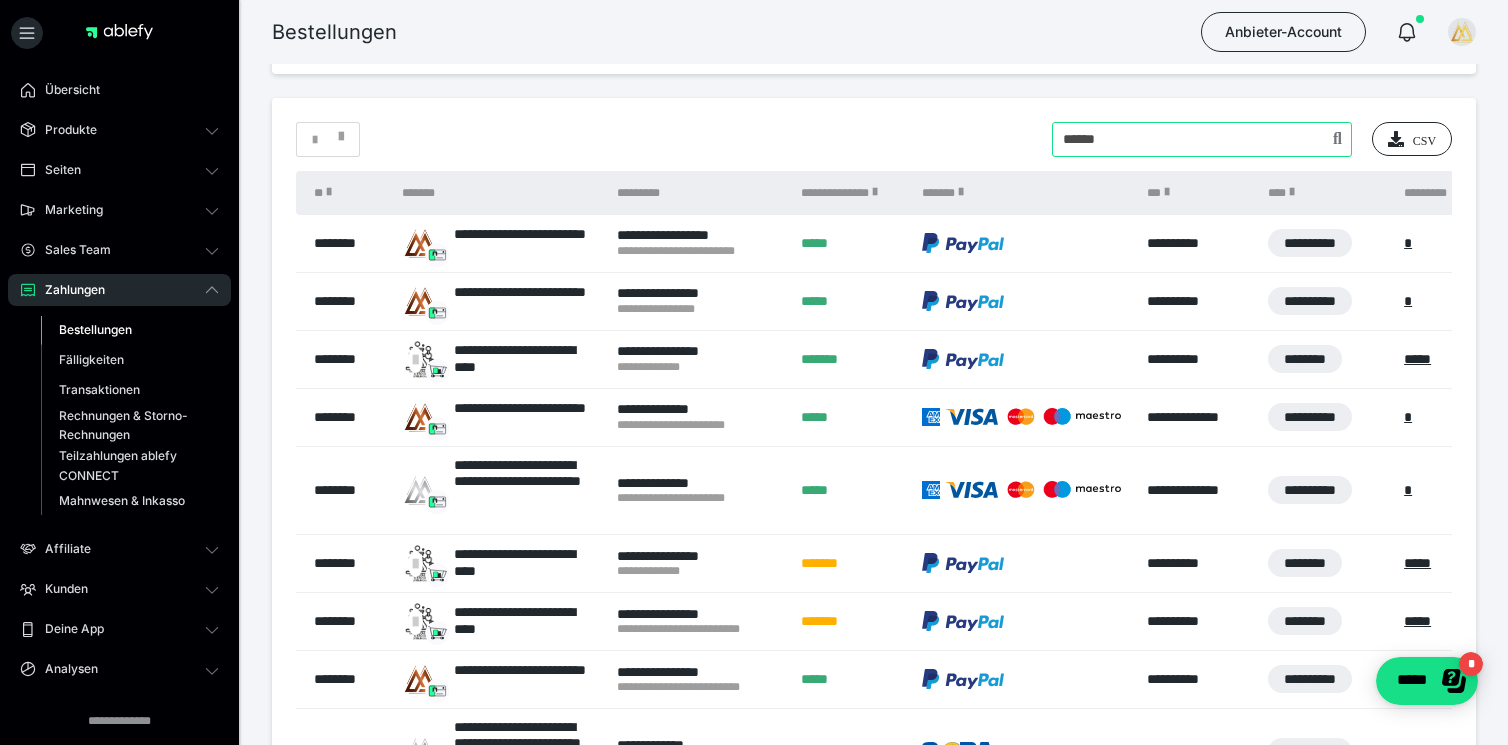 type on "******" 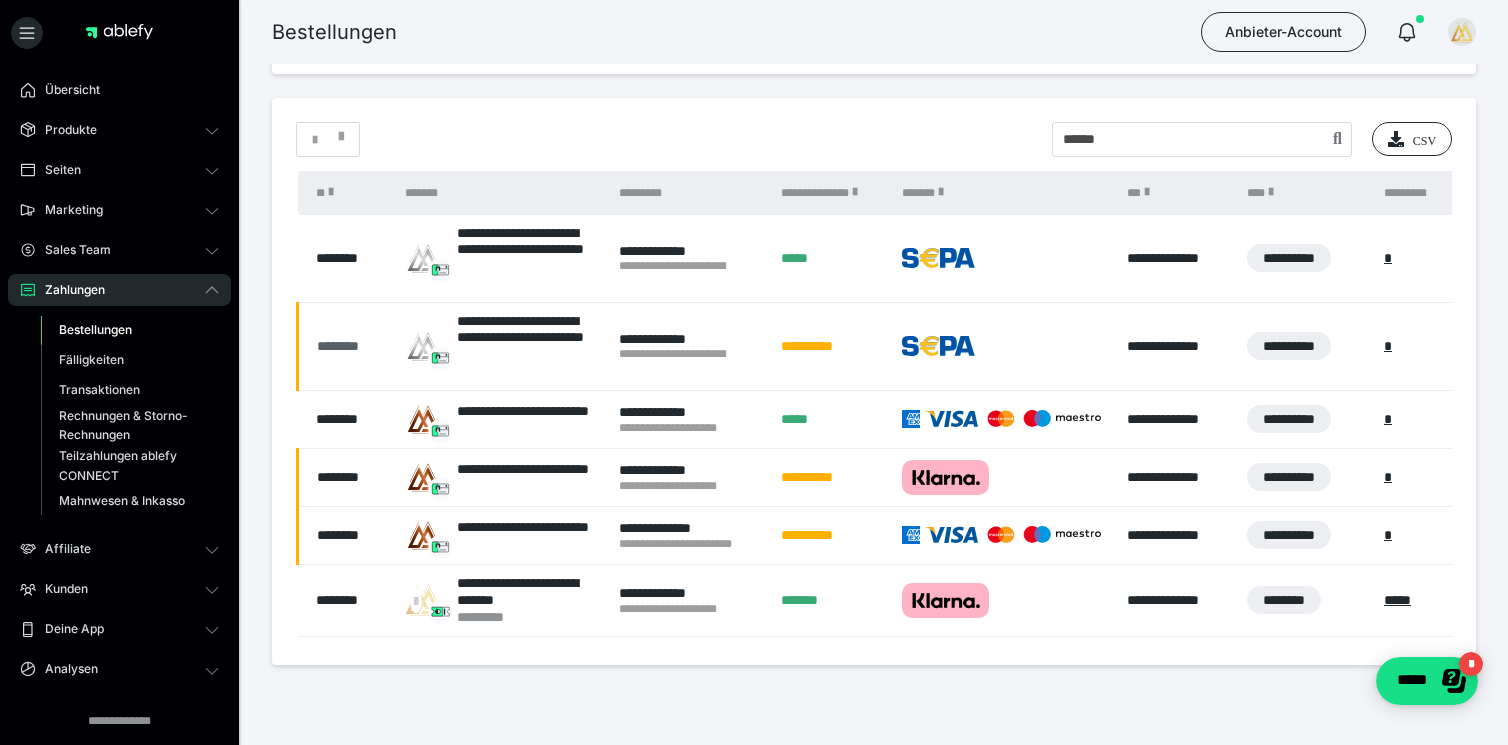 click on "********" at bounding box center [351, 346] 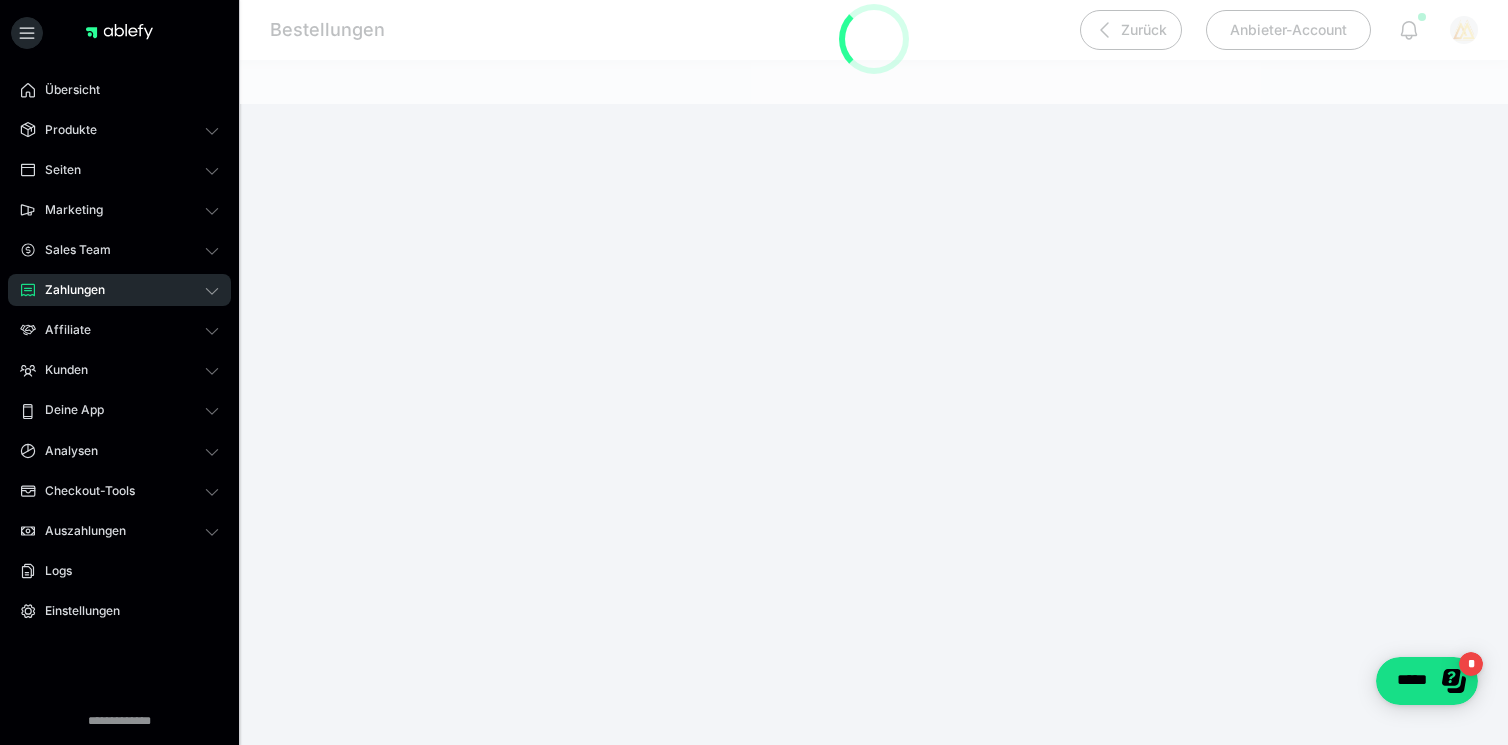 scroll, scrollTop: 0, scrollLeft: 0, axis: both 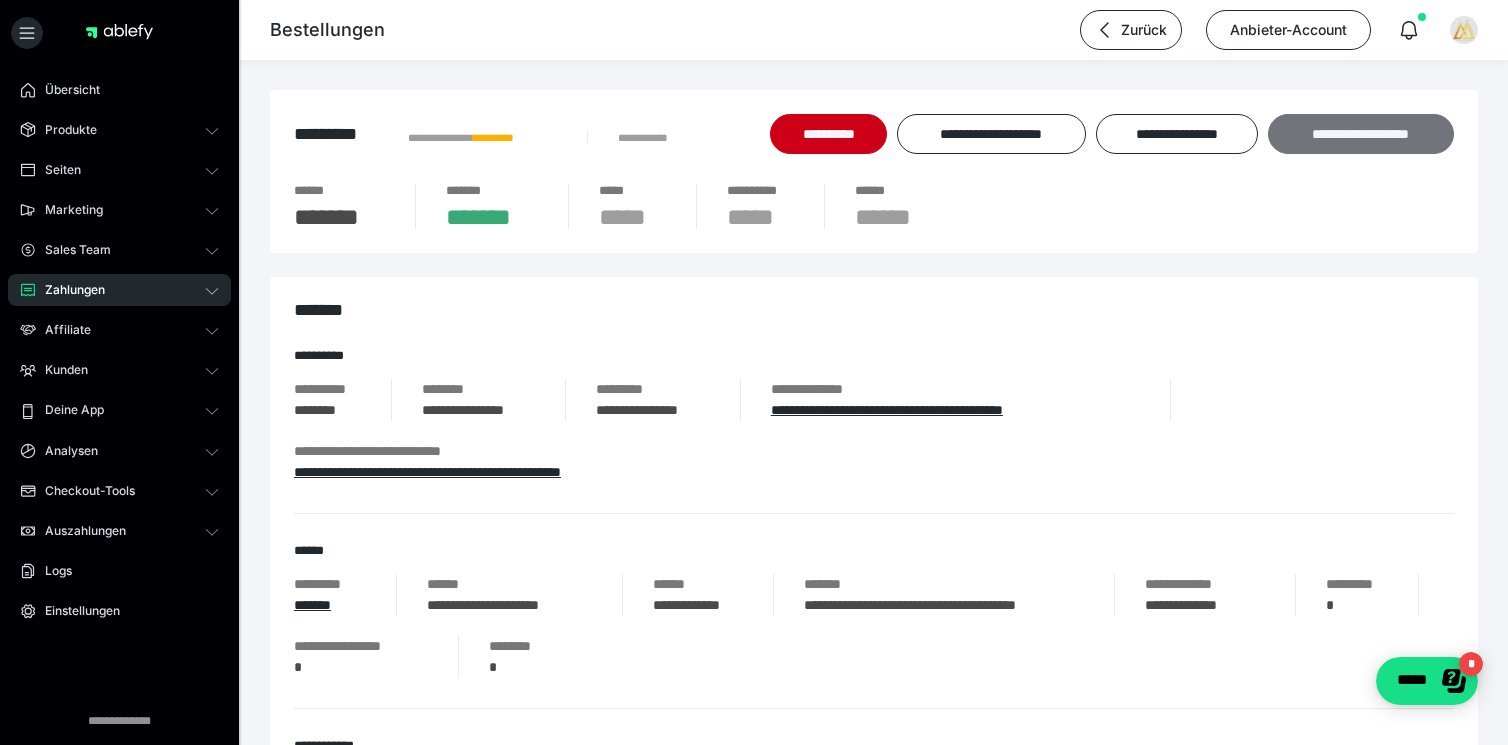 click on "**********" at bounding box center (1361, 134) 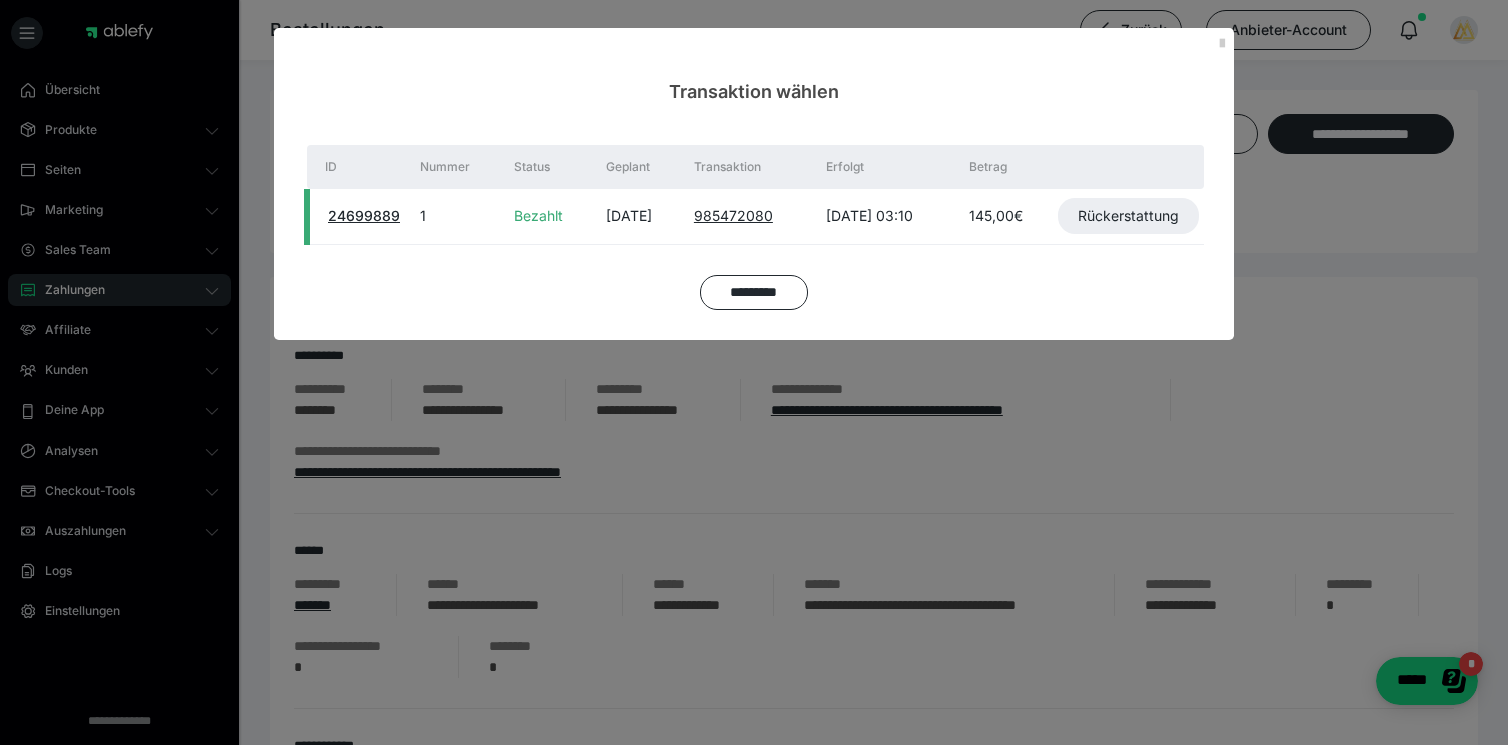 click on "Rückerstattung" at bounding box center (1131, 216) 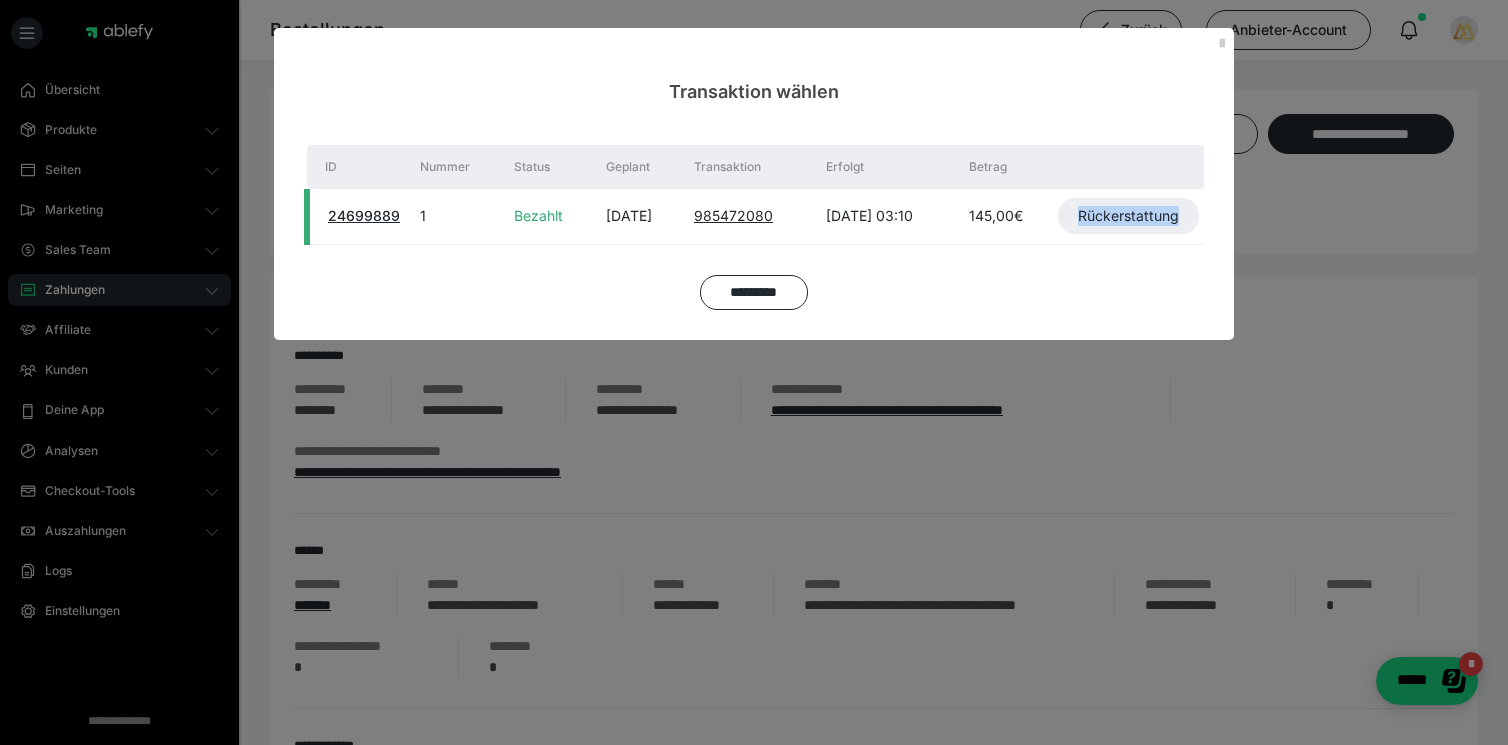 click on "Rückerstattung" at bounding box center (1131, 216) 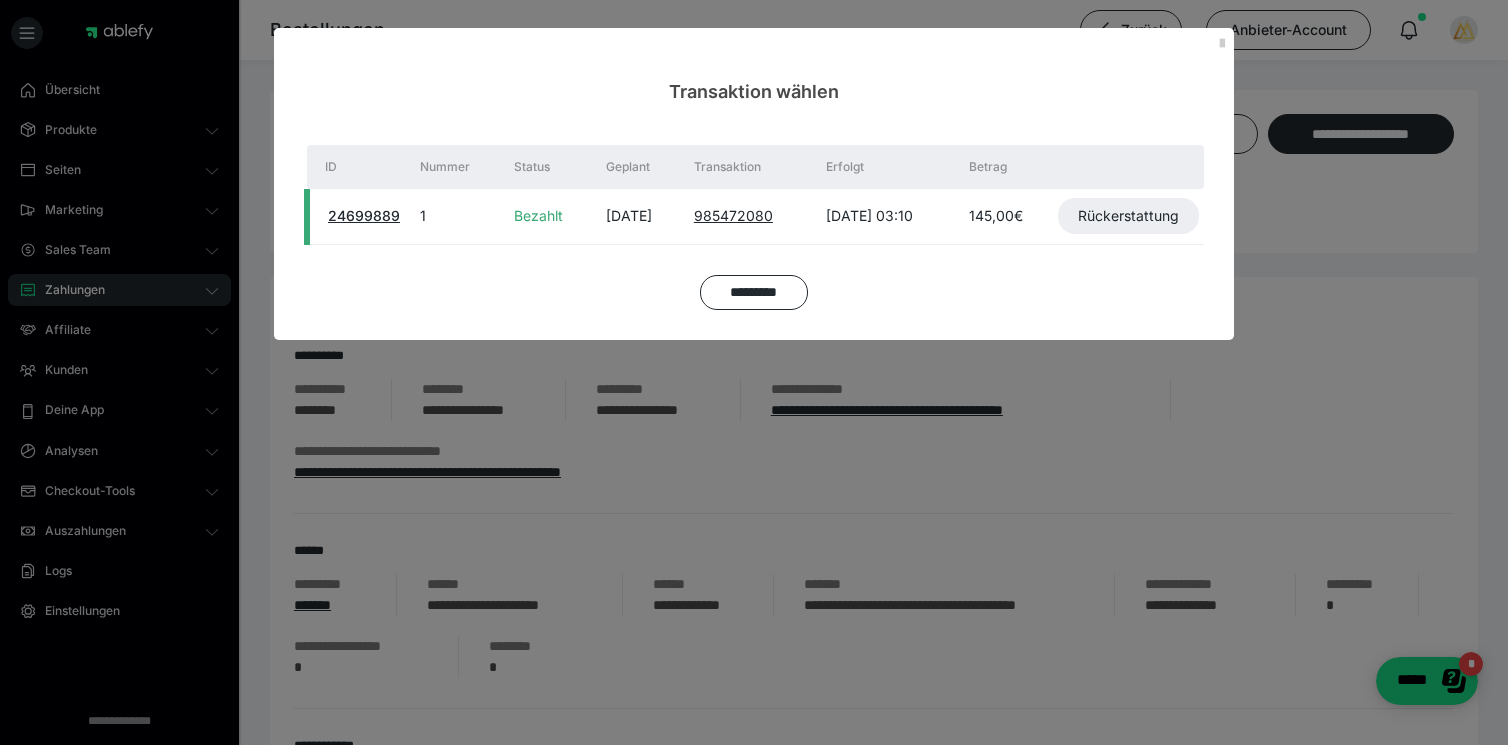 click on "Rückerstattung" at bounding box center (1131, 216) 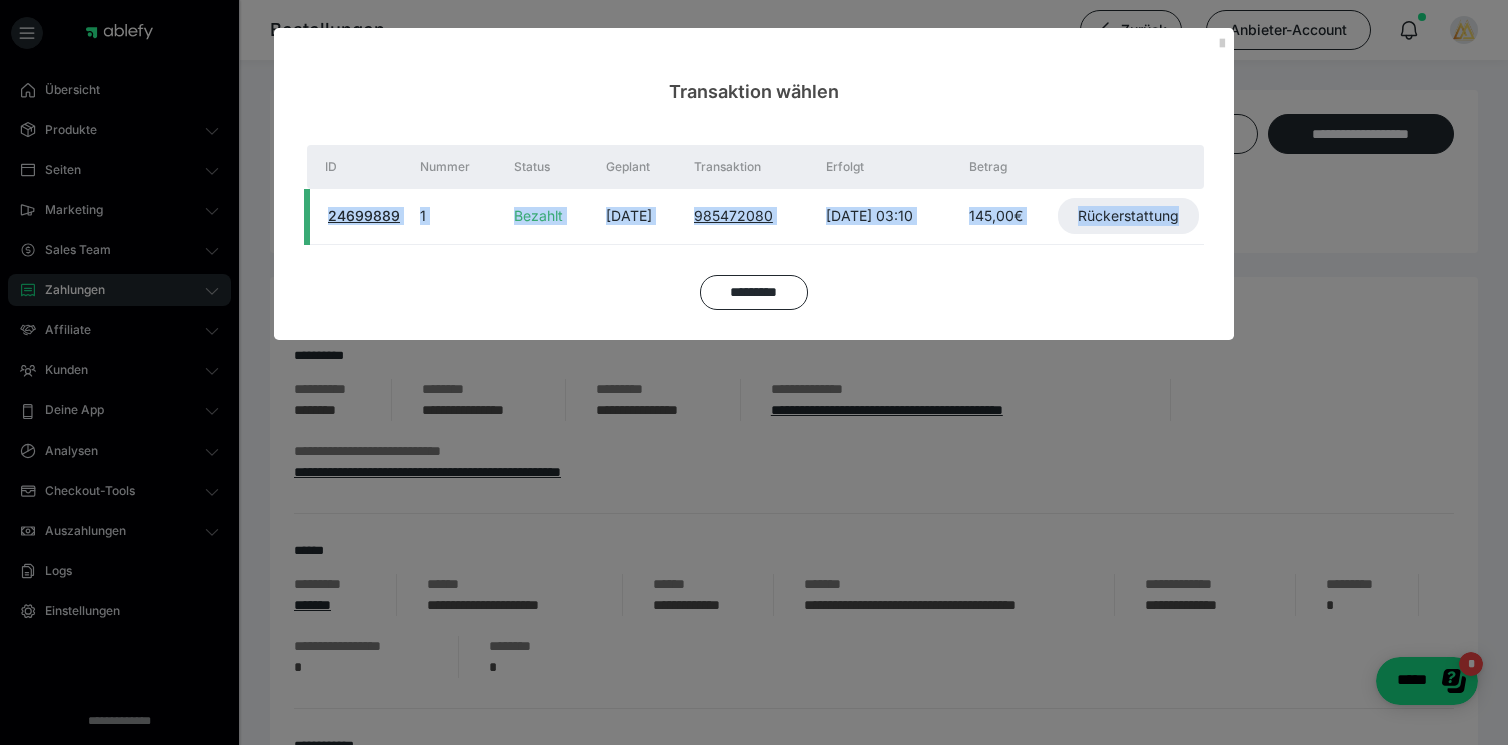 drag, startPoint x: 1177, startPoint y: 213, endPoint x: 1044, endPoint y: 173, distance: 138.88484 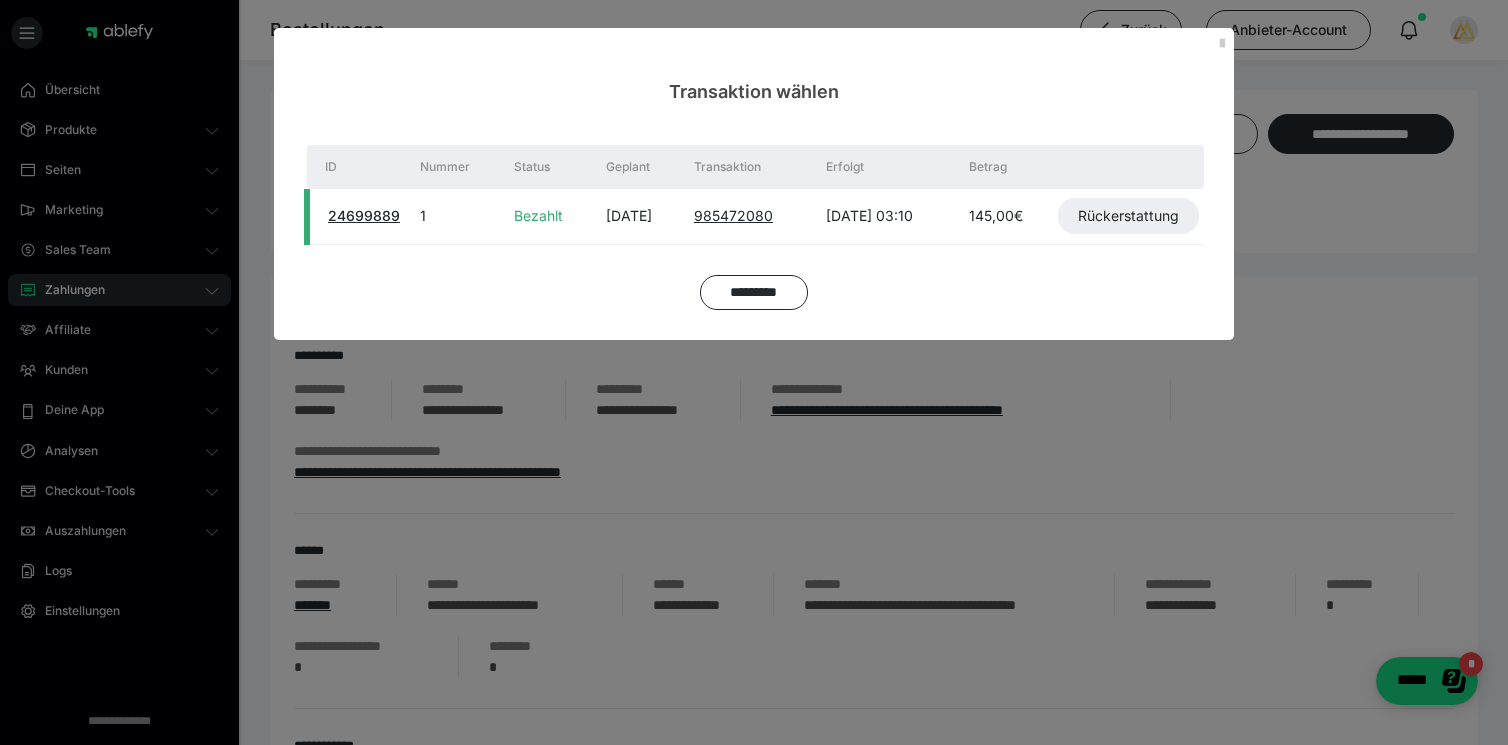 click on "ID Nummer Status Geplant Transaktion Erfolgt Betrag 24699889 1 Bezahlt [DATE] 985472080 [DATE] 03:10 145,00€ Rückerstattung *********" at bounding box center [754, 222] 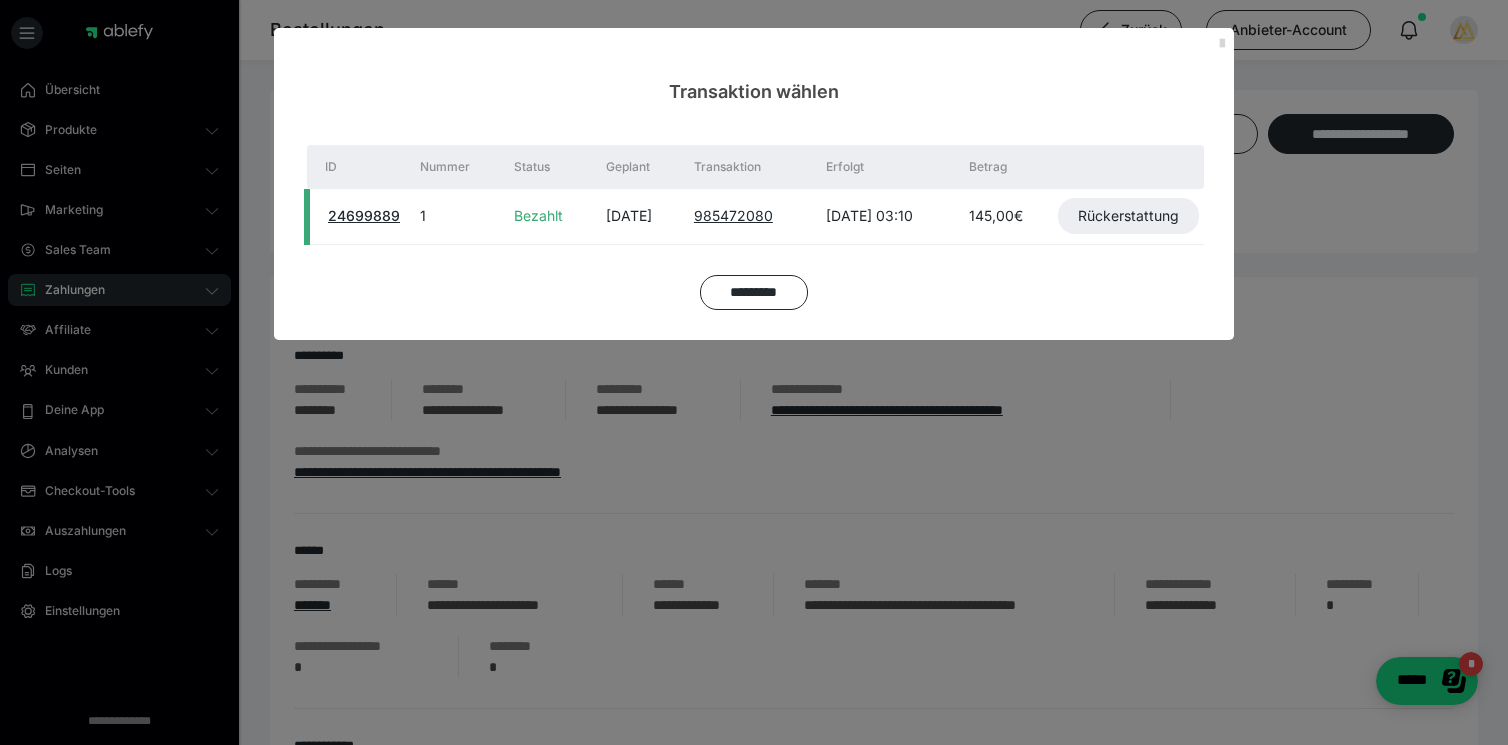 click at bounding box center (1222, 44) 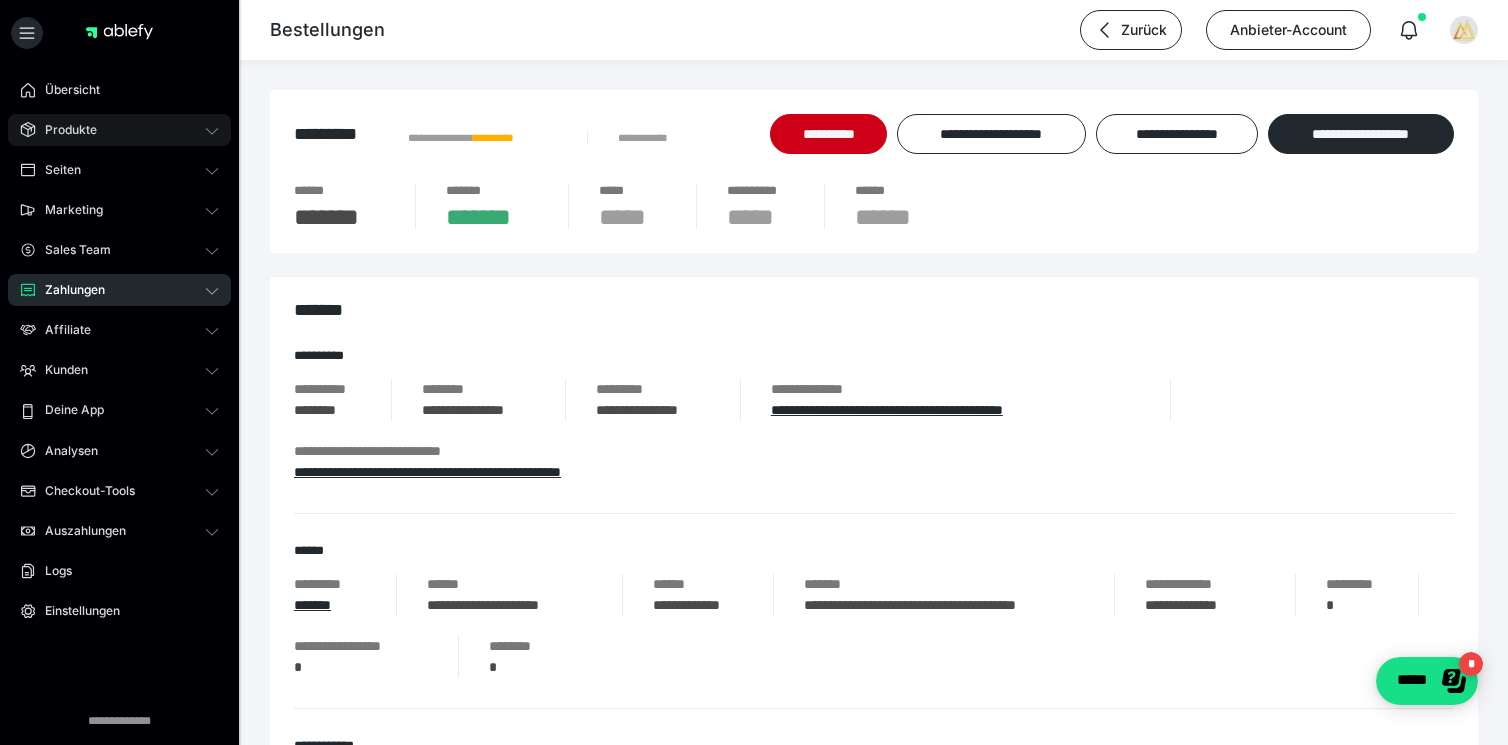 click on "Produkte" at bounding box center [119, 130] 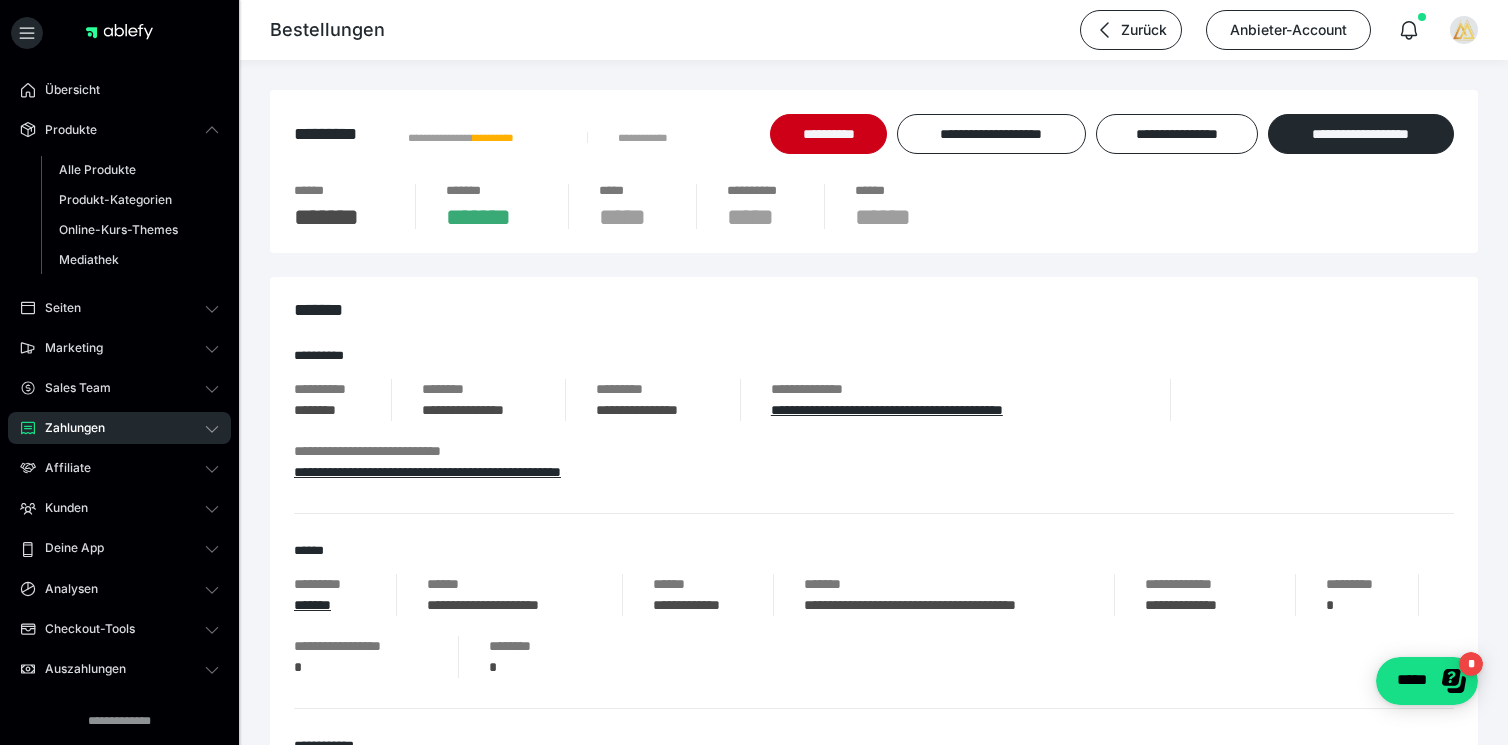 click on "Produkte Alle Produkte Produkt-Kategorien Online-Kurs-Themes Mediathek" at bounding box center (119, 199) 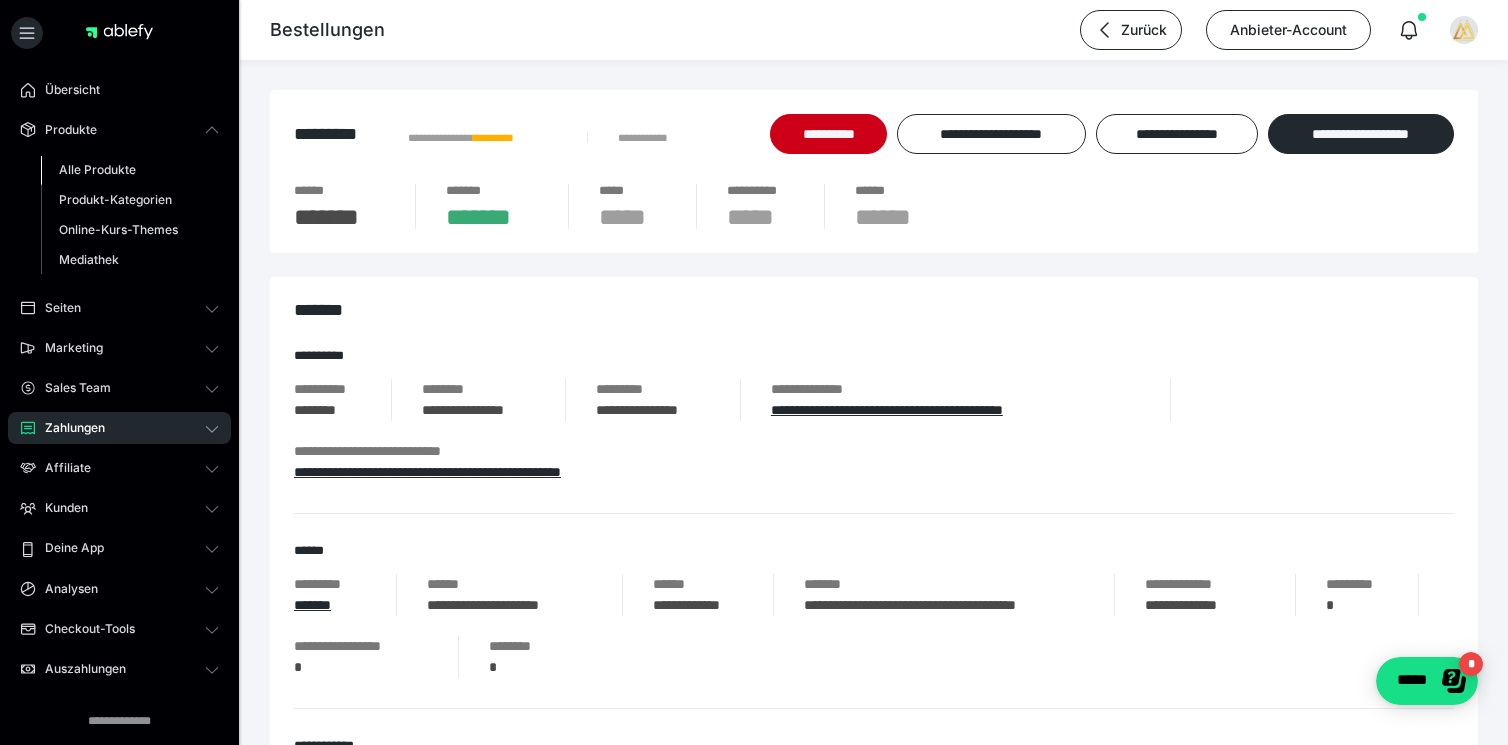click on "Alle Produkte" at bounding box center [97, 169] 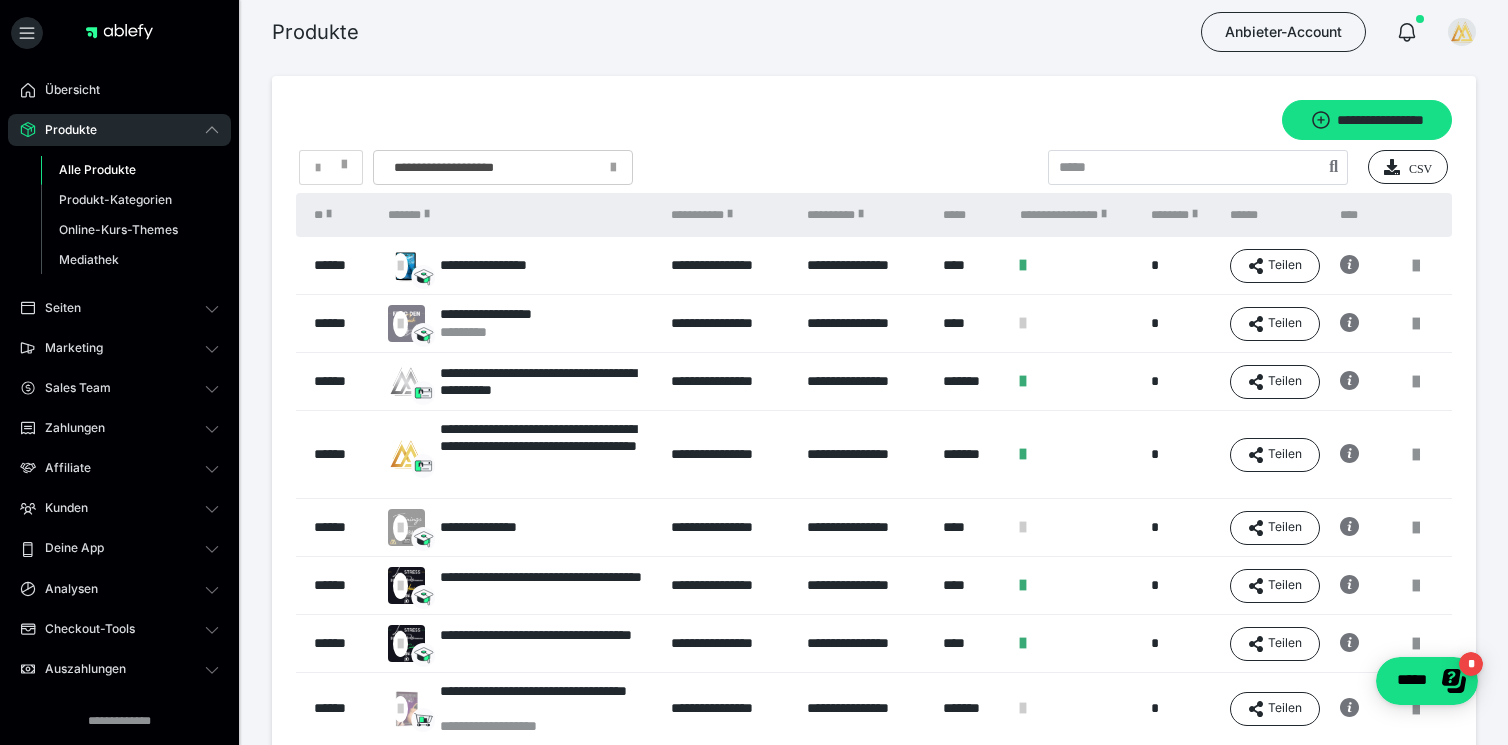 scroll, scrollTop: 324, scrollLeft: 0, axis: vertical 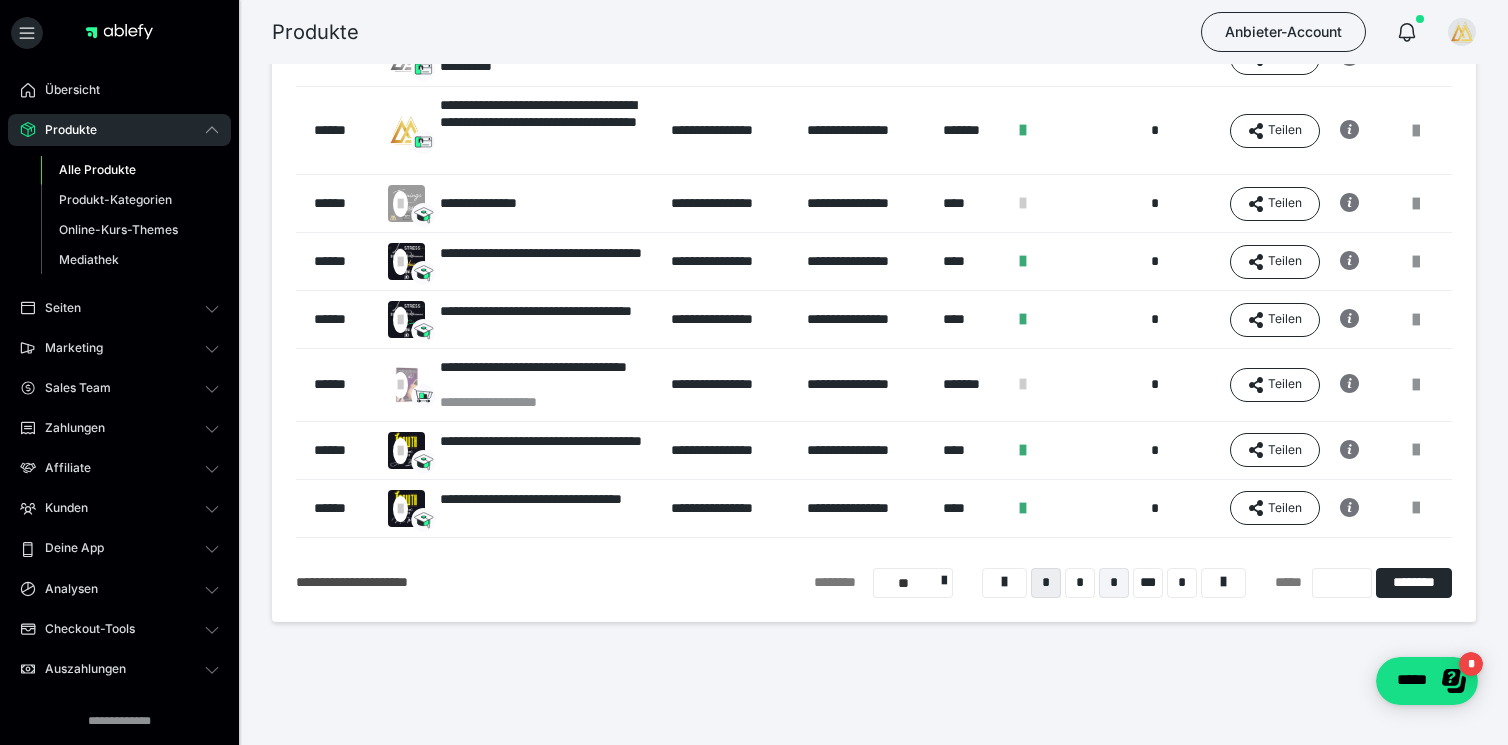 click on "*" at bounding box center [1114, 583] 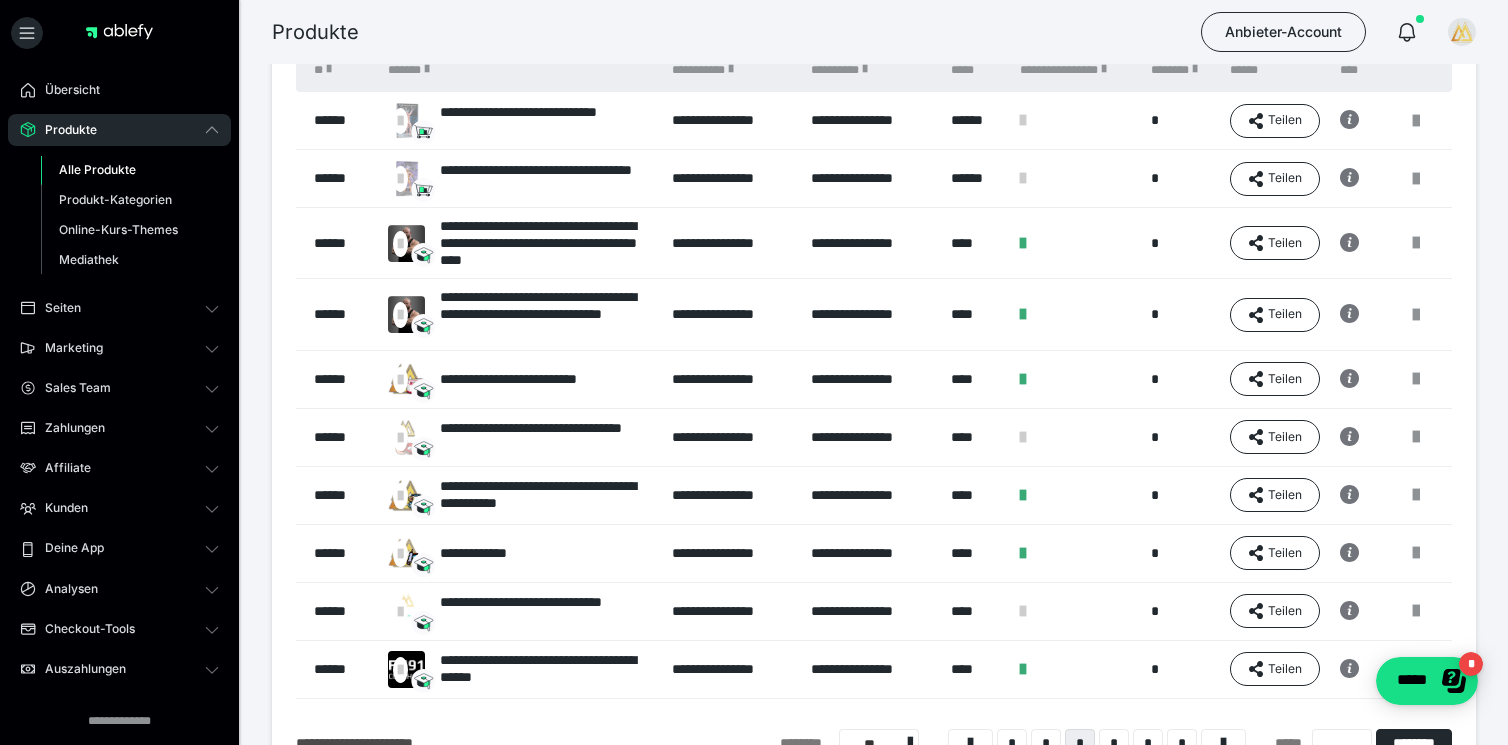 scroll, scrollTop: 307, scrollLeft: 0, axis: vertical 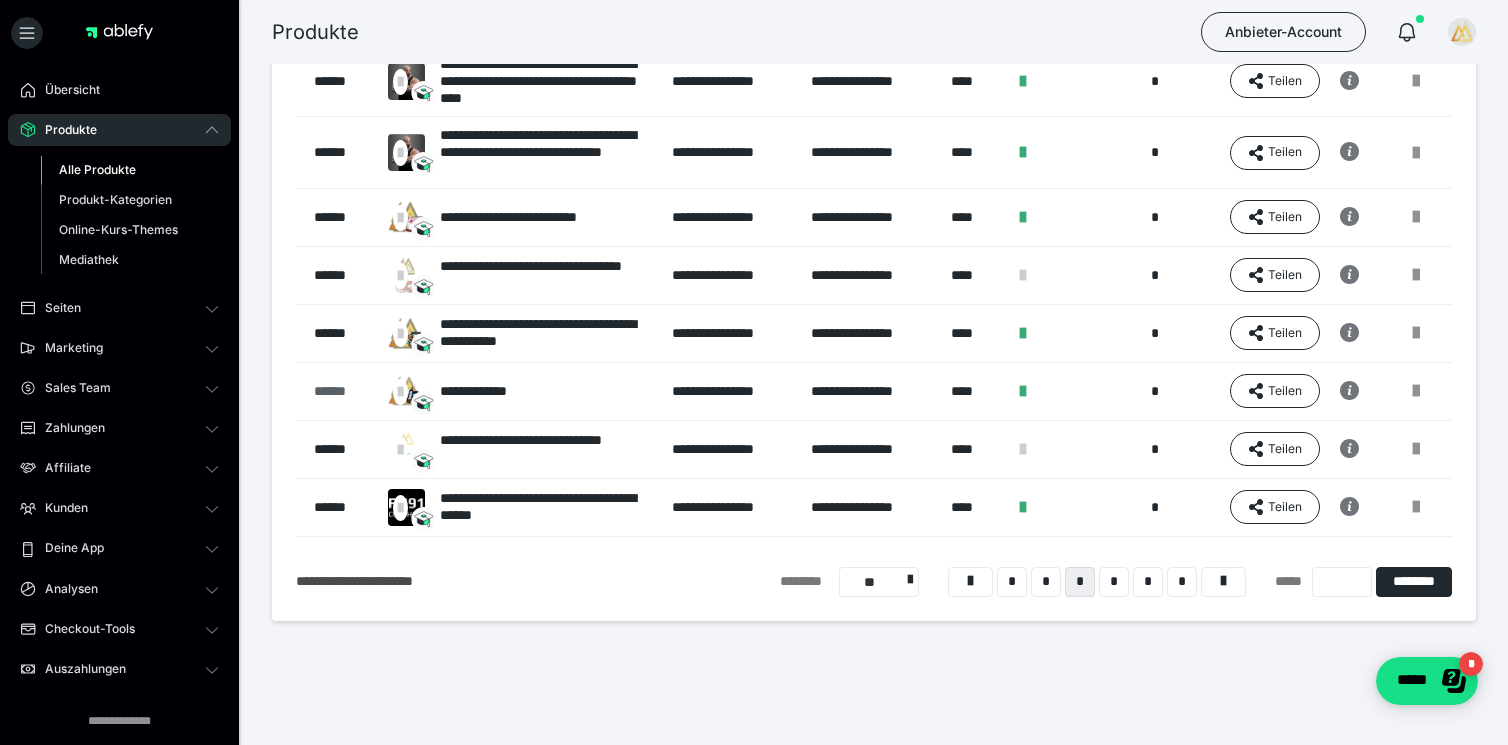 click on "******" at bounding box center (341, 391) 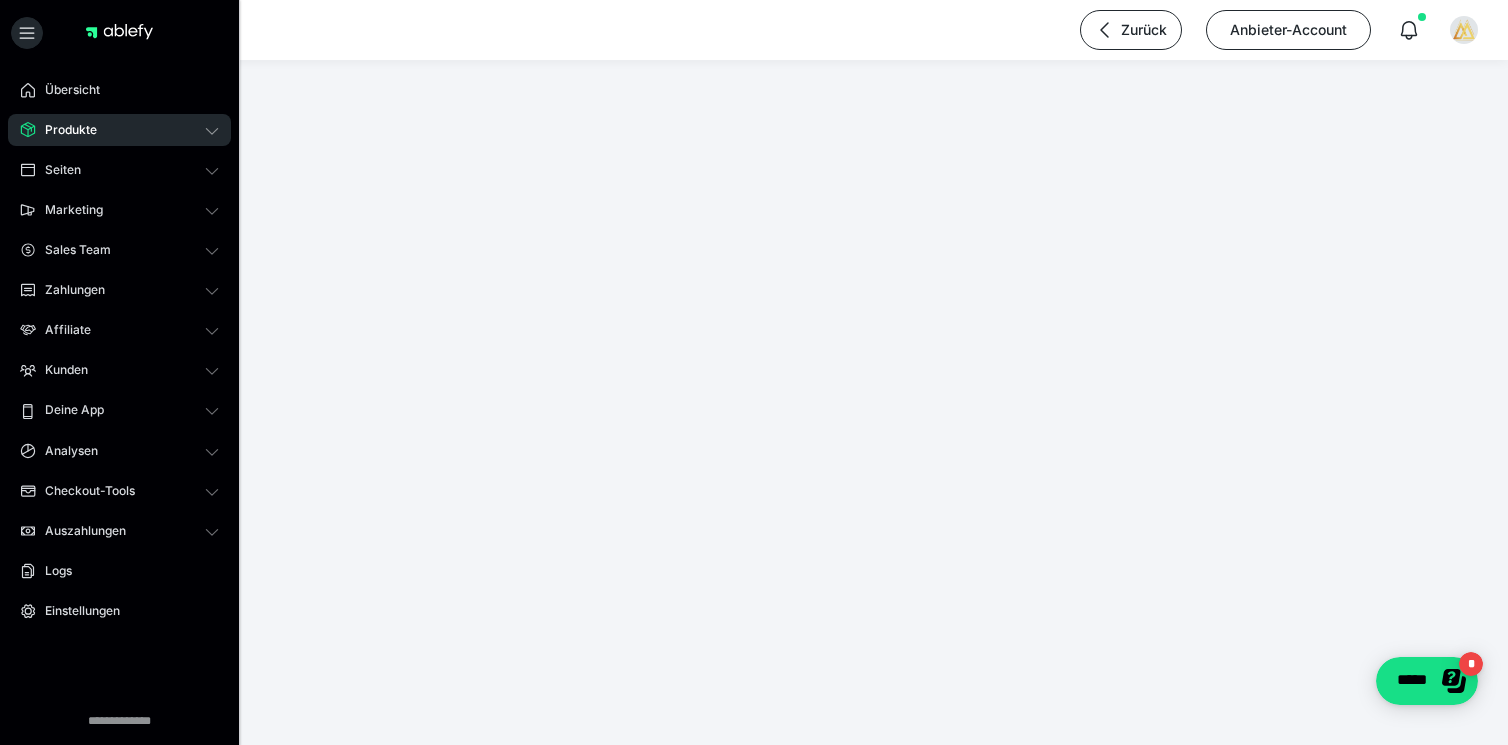 scroll, scrollTop: 0, scrollLeft: 0, axis: both 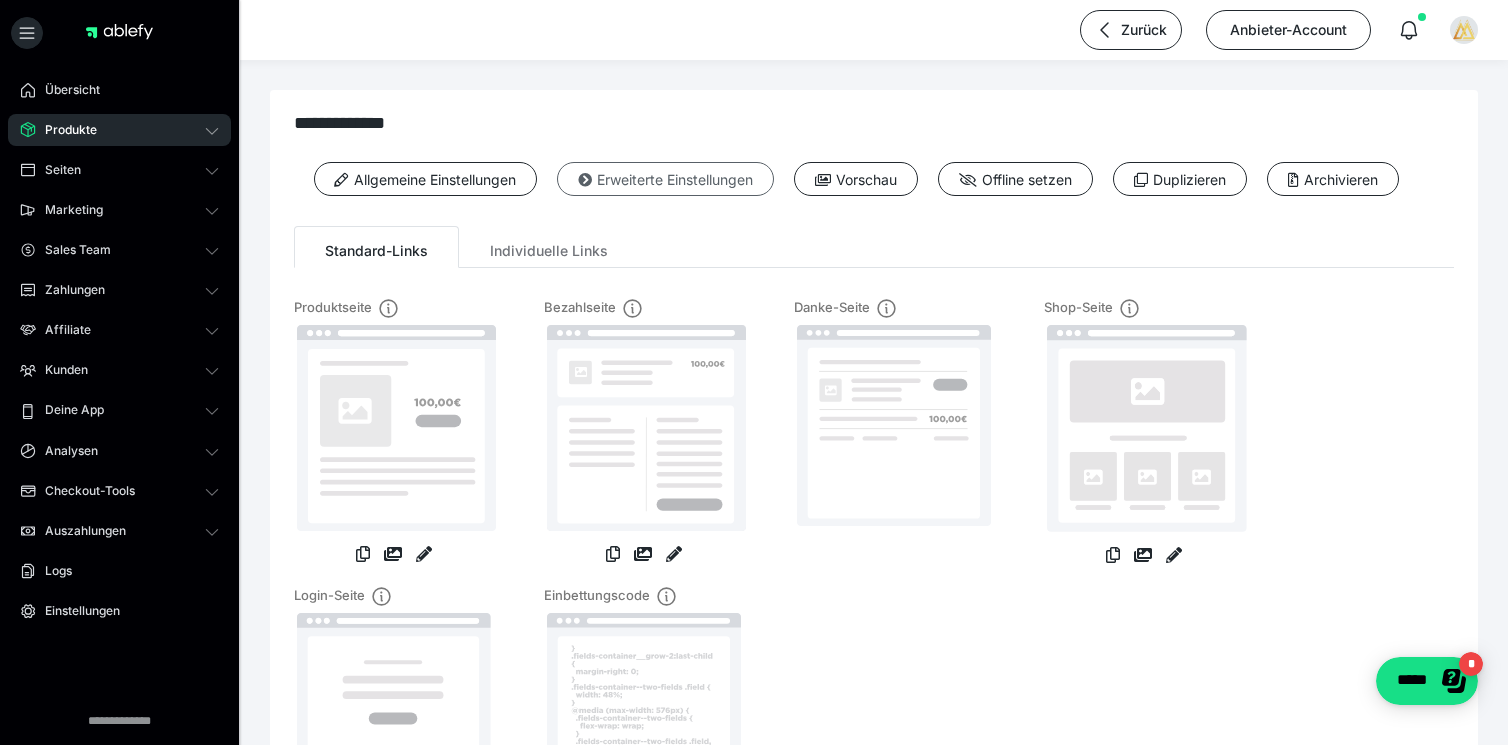 click on "Erweiterte Einstellungen" at bounding box center [665, 179] 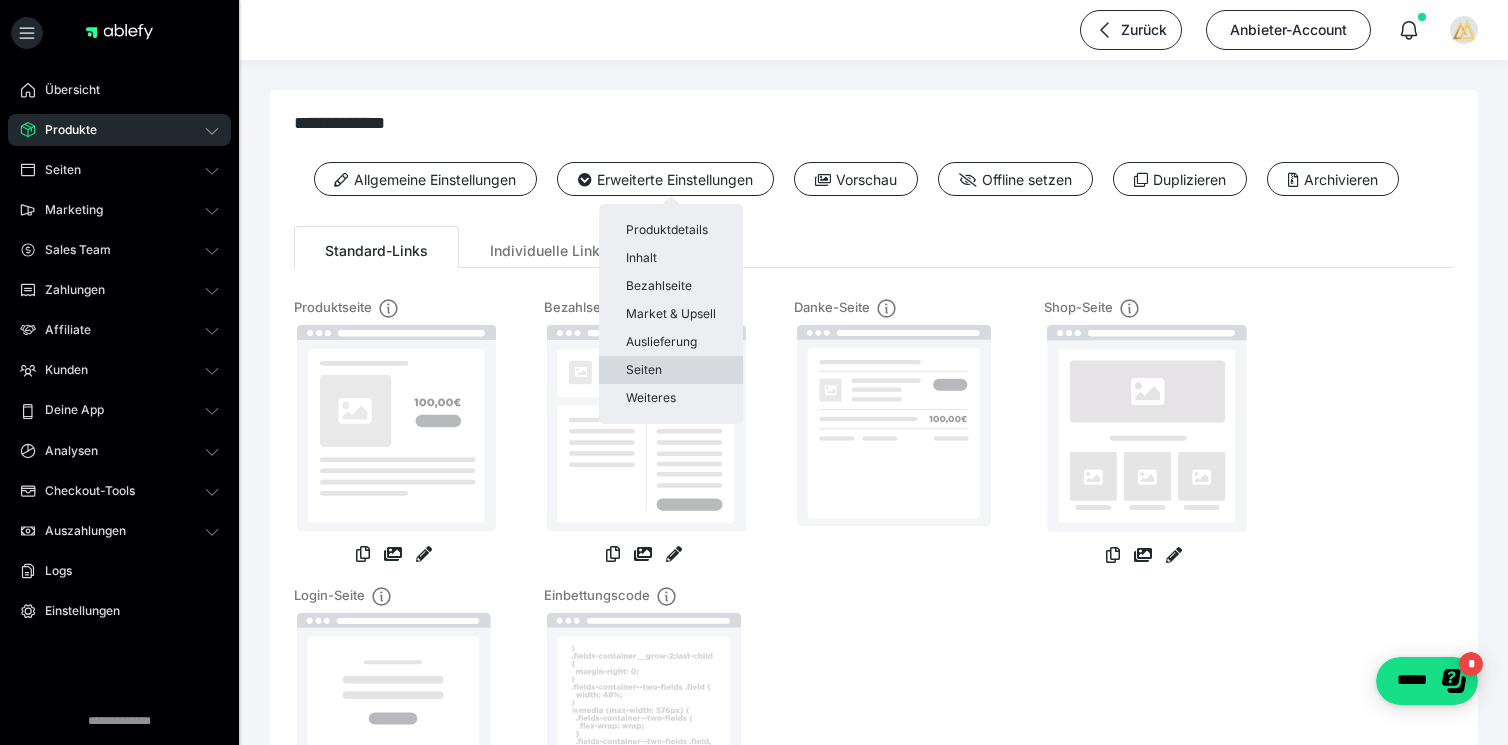 click on "Seiten" at bounding box center [671, 370] 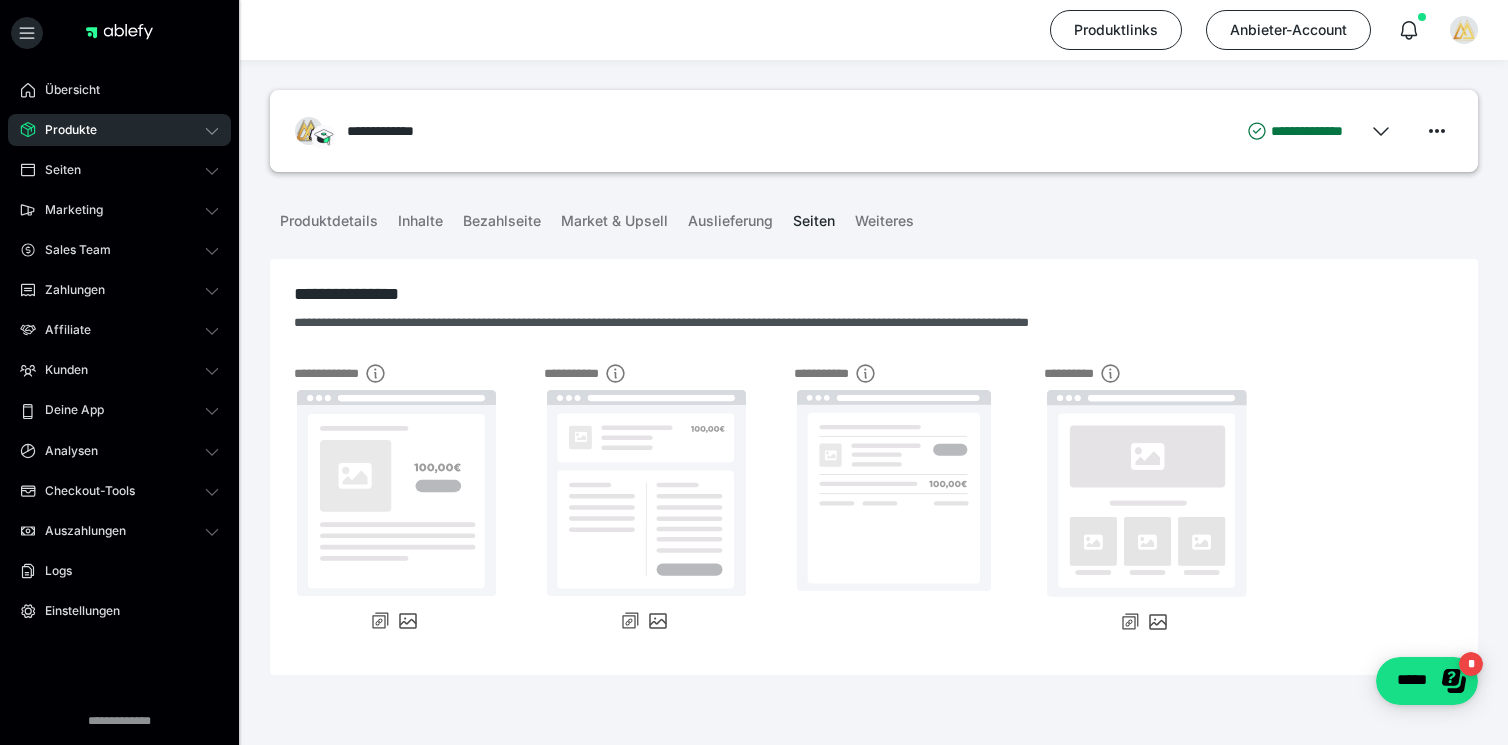 click on "**********" at bounding box center (874, 128) 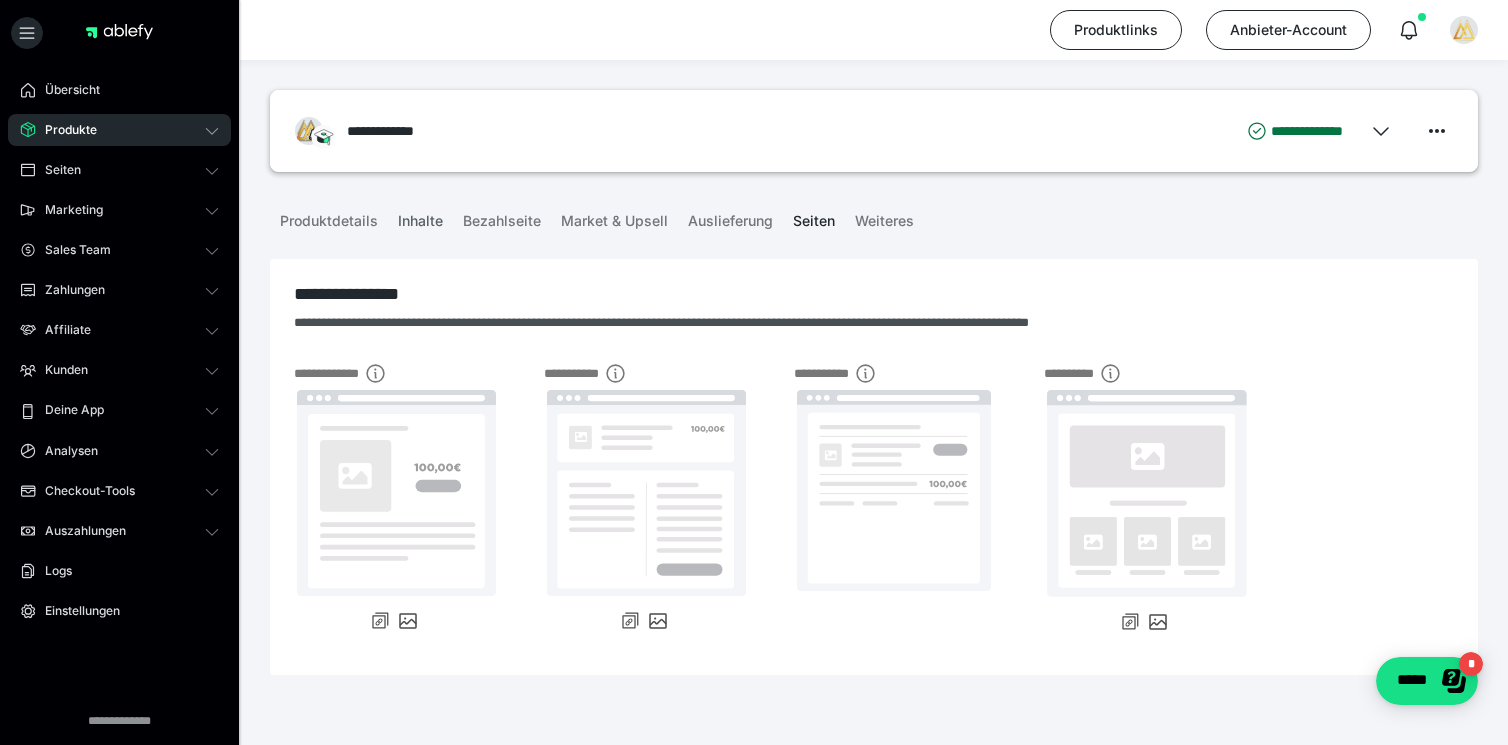 click on "Inhalte" at bounding box center (420, 217) 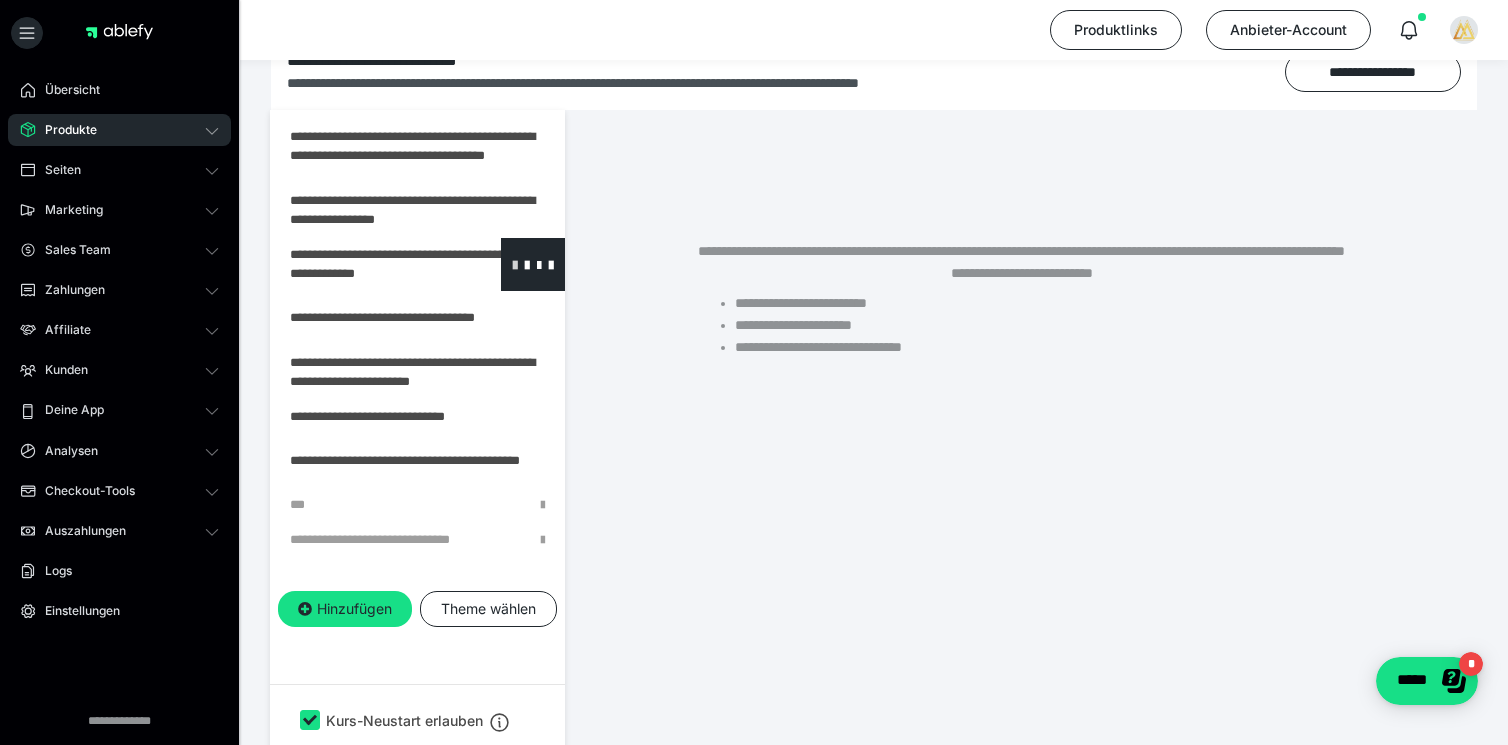 scroll, scrollTop: 276, scrollLeft: 0, axis: vertical 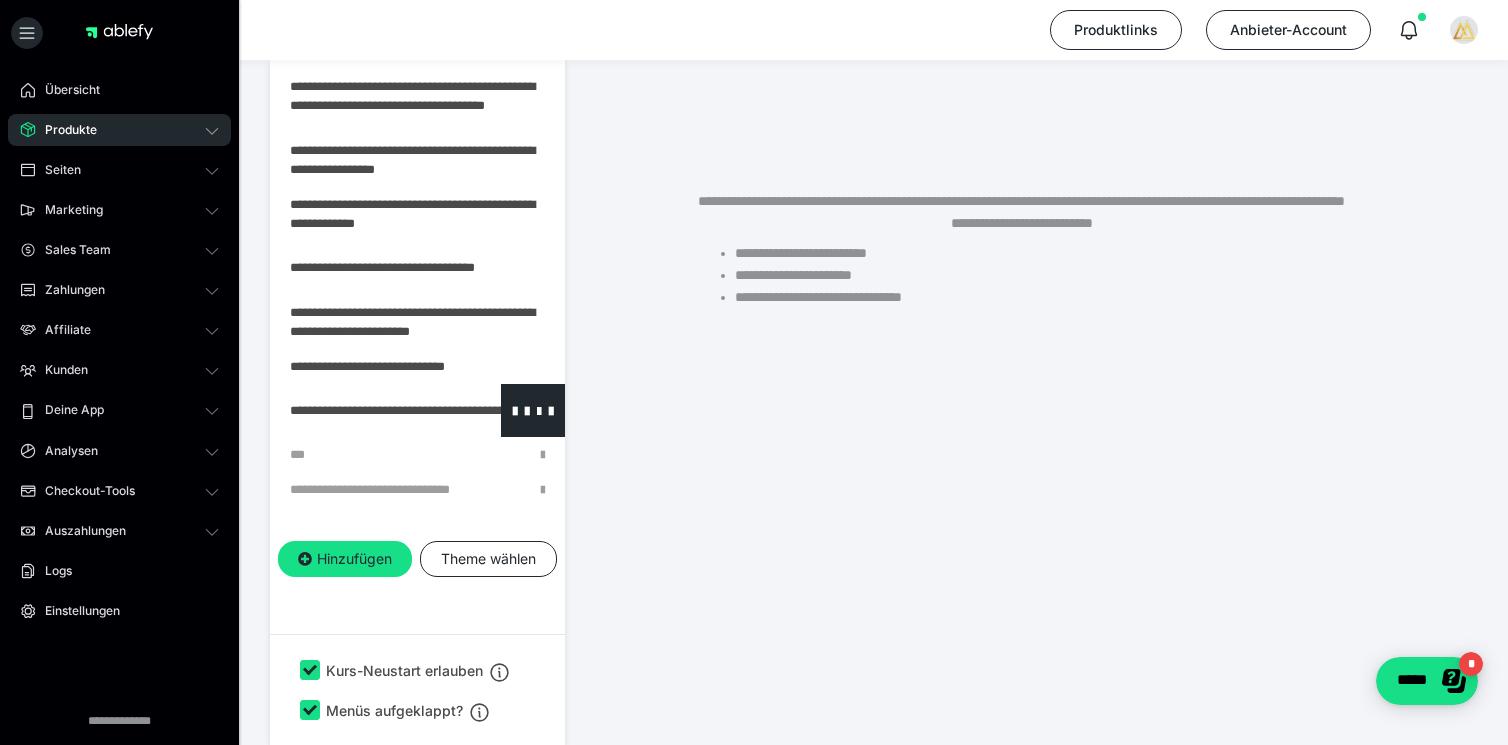 click at bounding box center [365, 410] 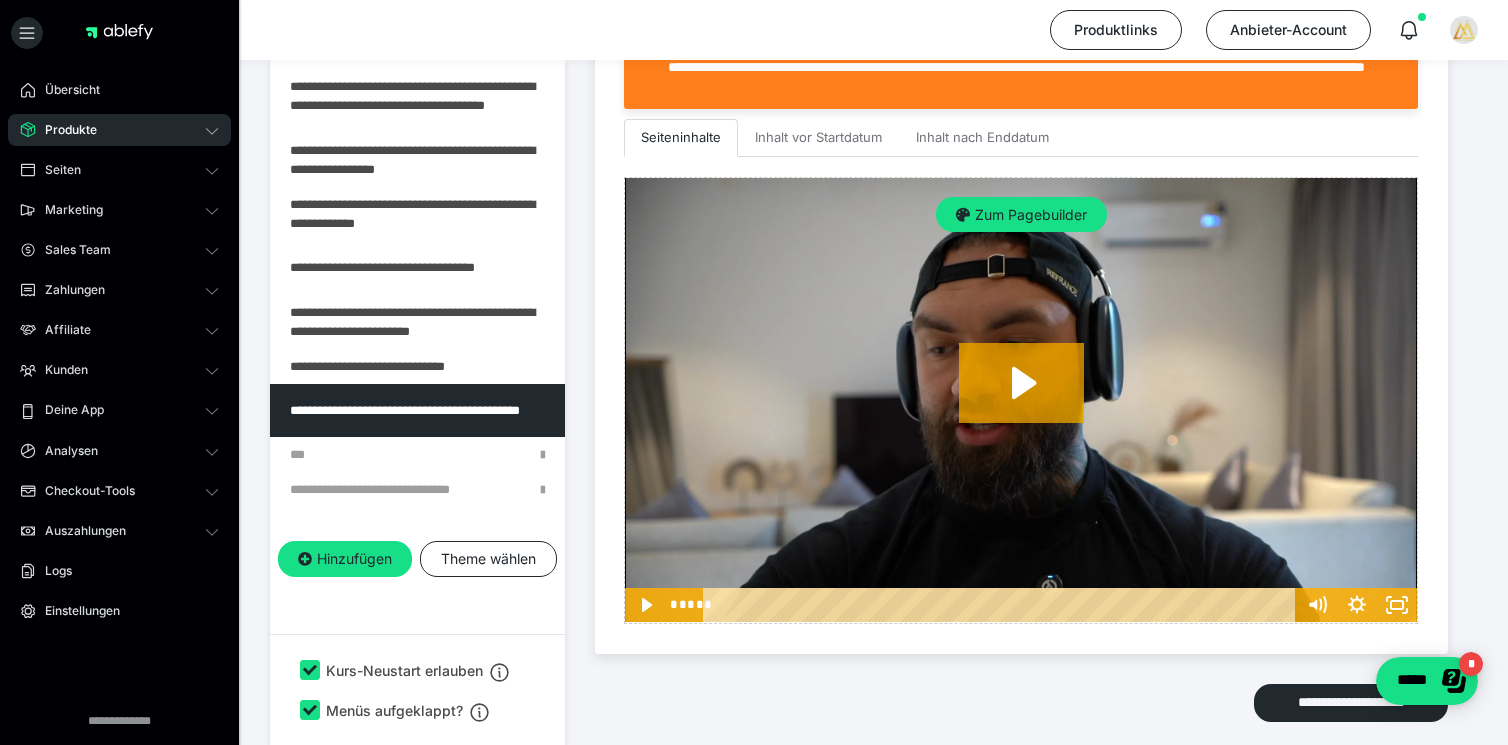 scroll, scrollTop: 608, scrollLeft: 0, axis: vertical 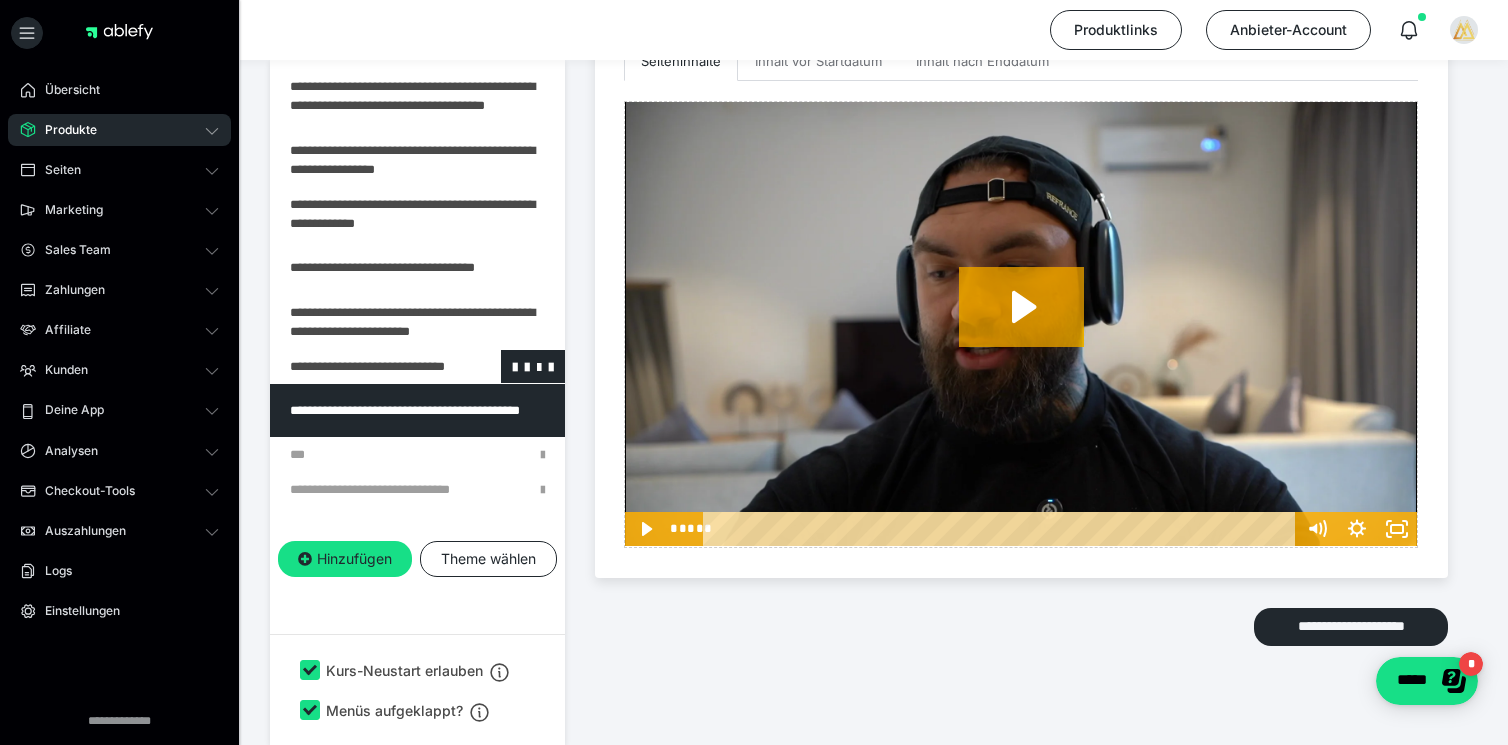 click at bounding box center [365, 367] 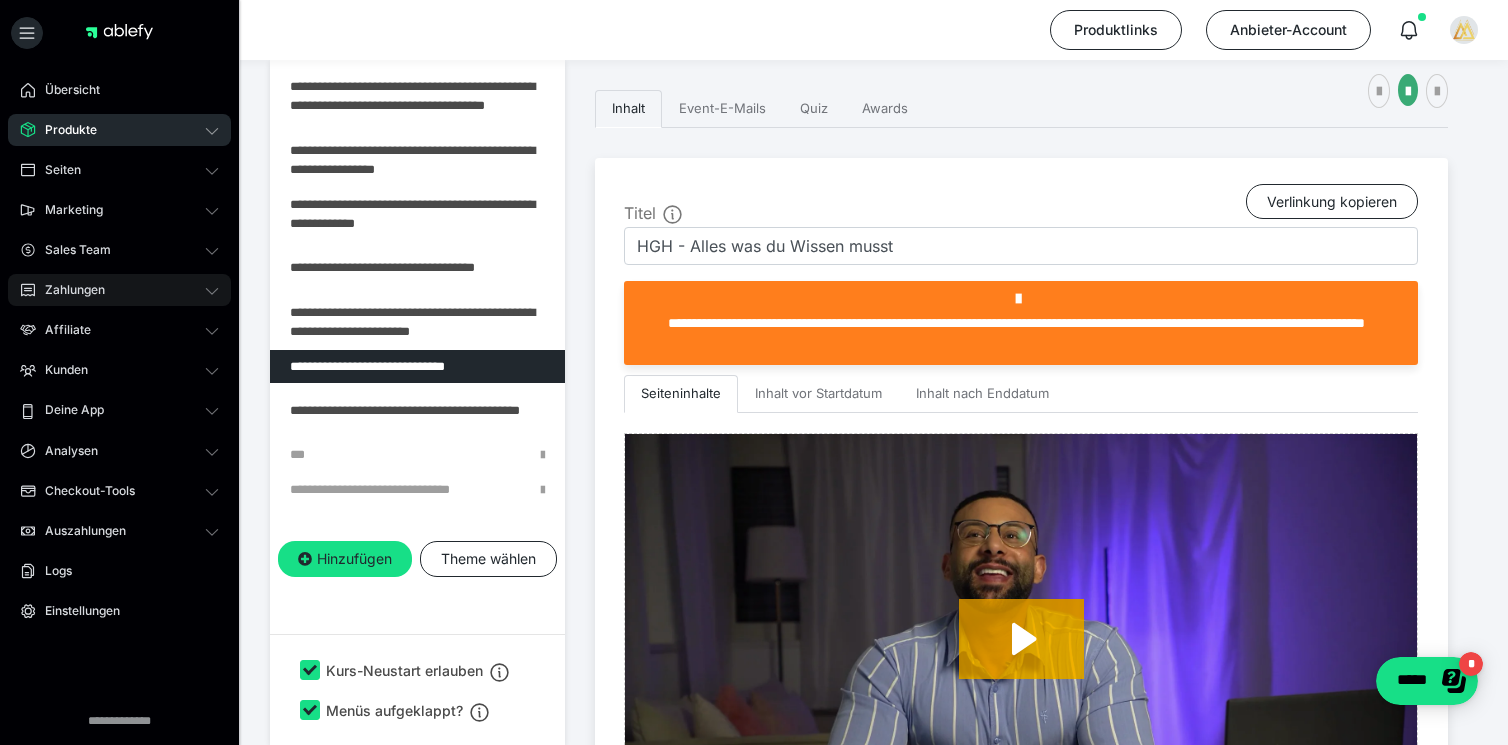 click on "Zahlungen" at bounding box center (119, 290) 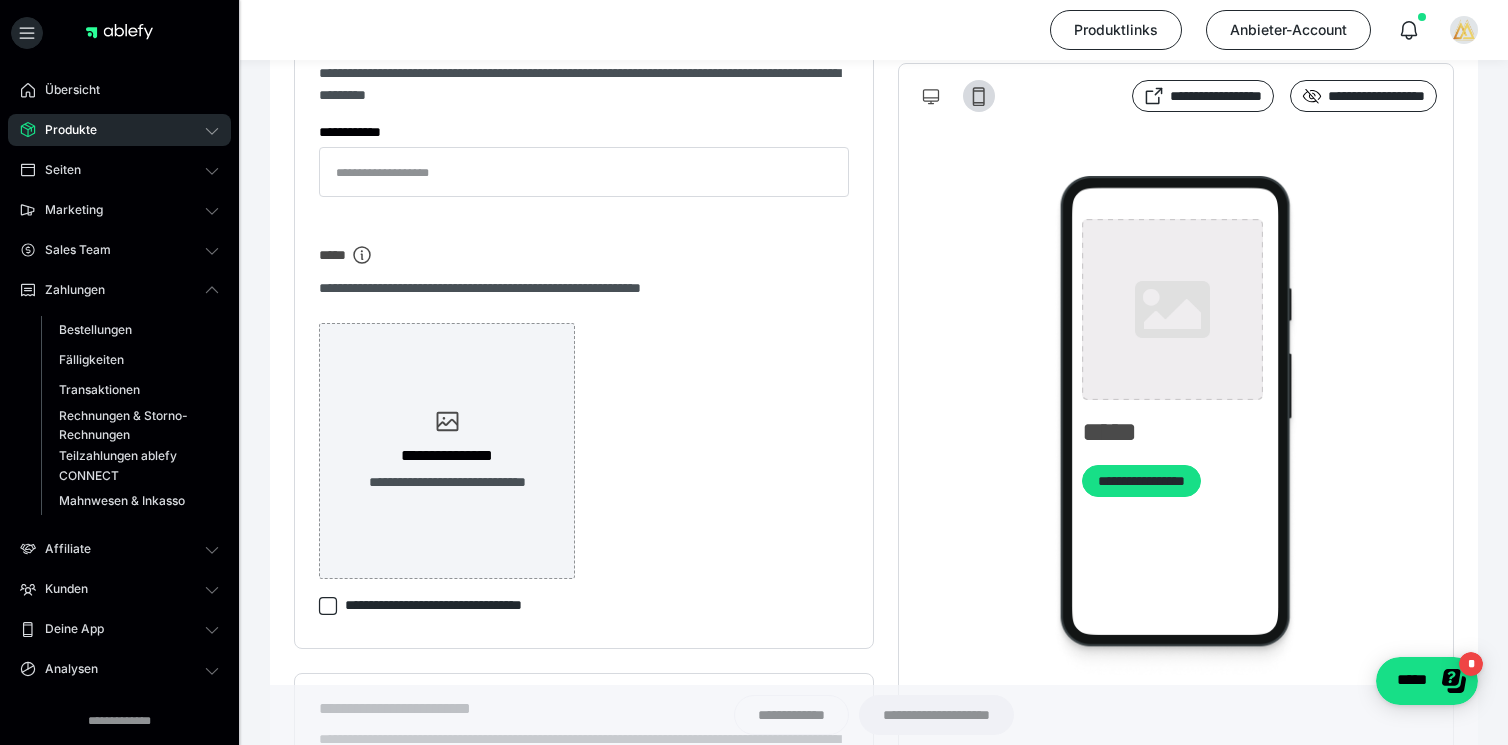 type on "**********" 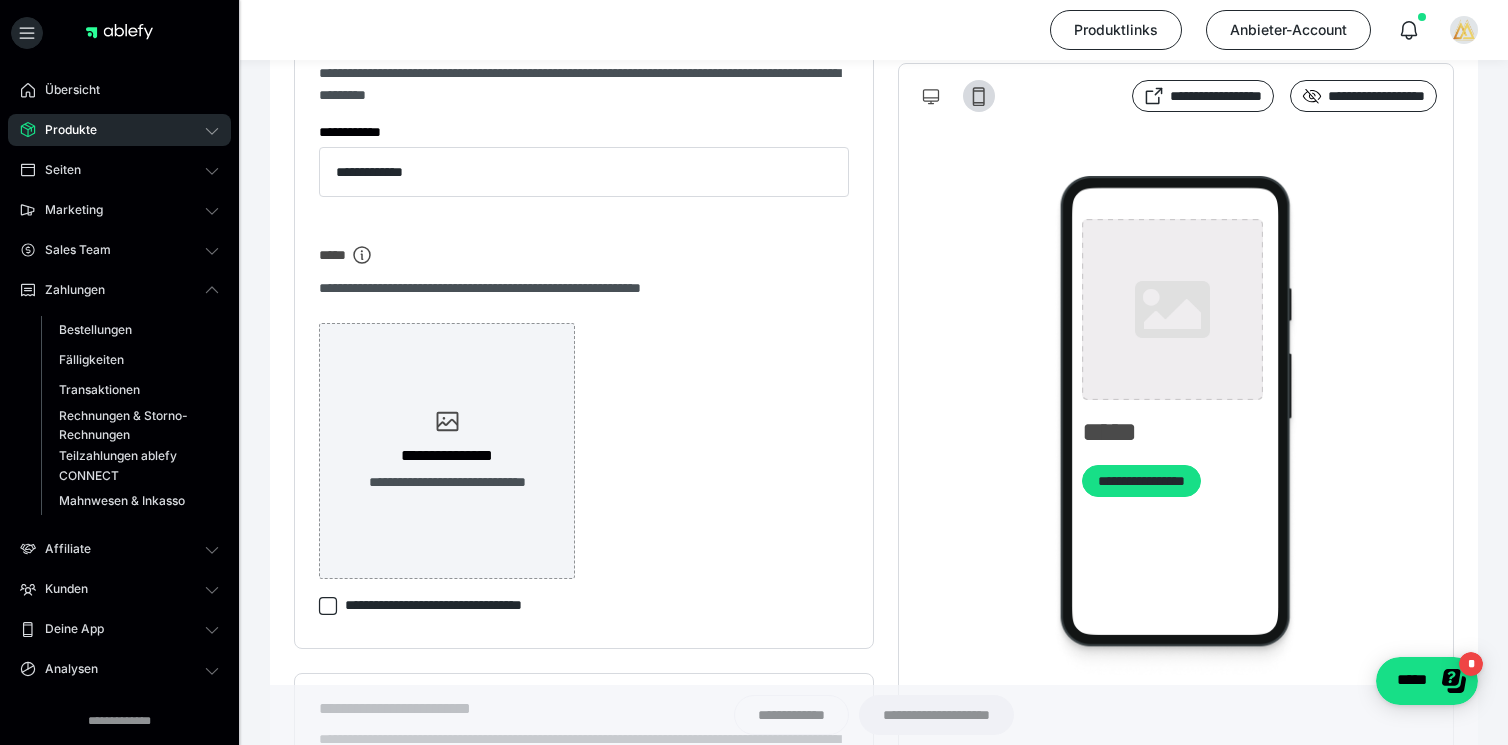 type on "**********" 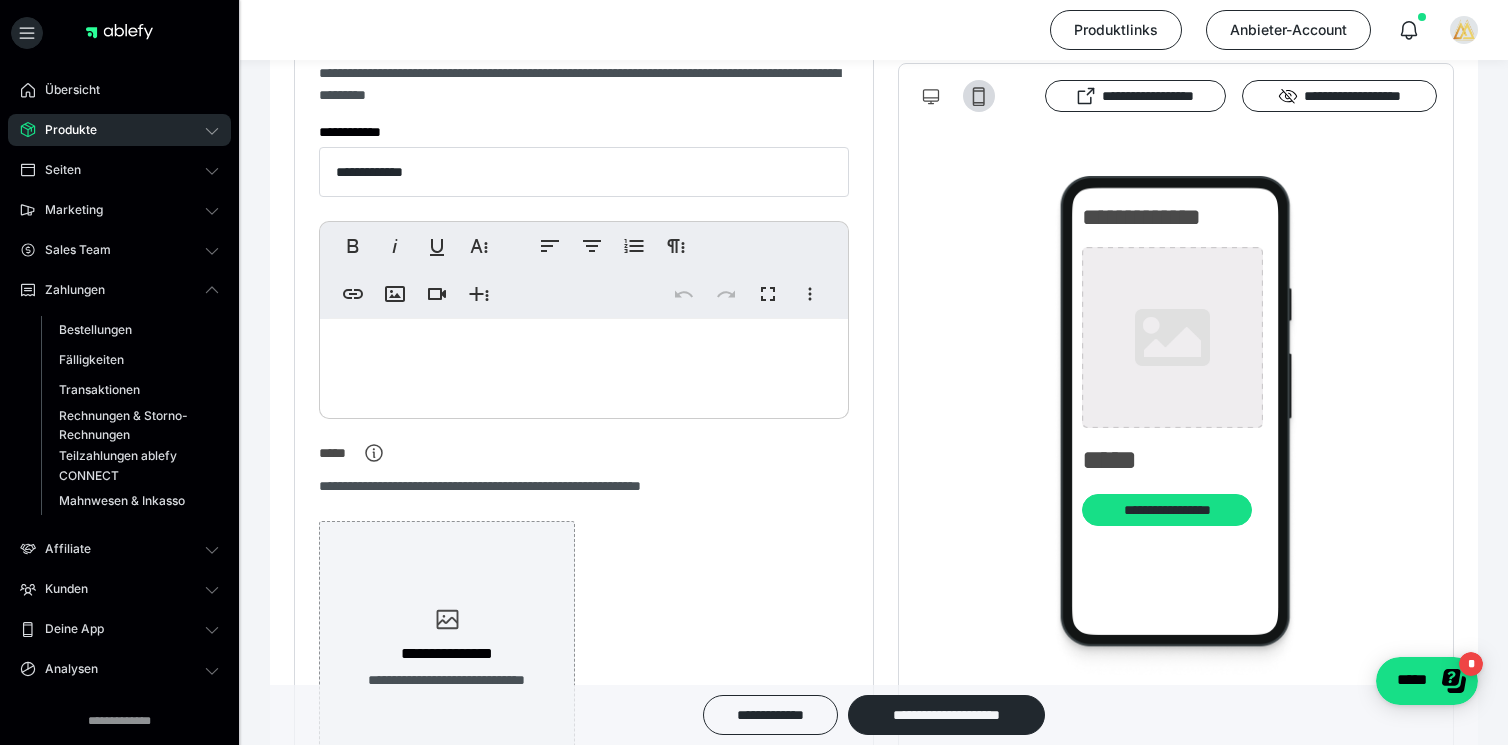 click on "Zahlungen Bestellungen Fälligkeiten Transaktionen Rechnungen & Storno-Rechnungen Teilzahlungen ablefy CONNECT Mahnwesen & Inkasso" at bounding box center [119, 399] 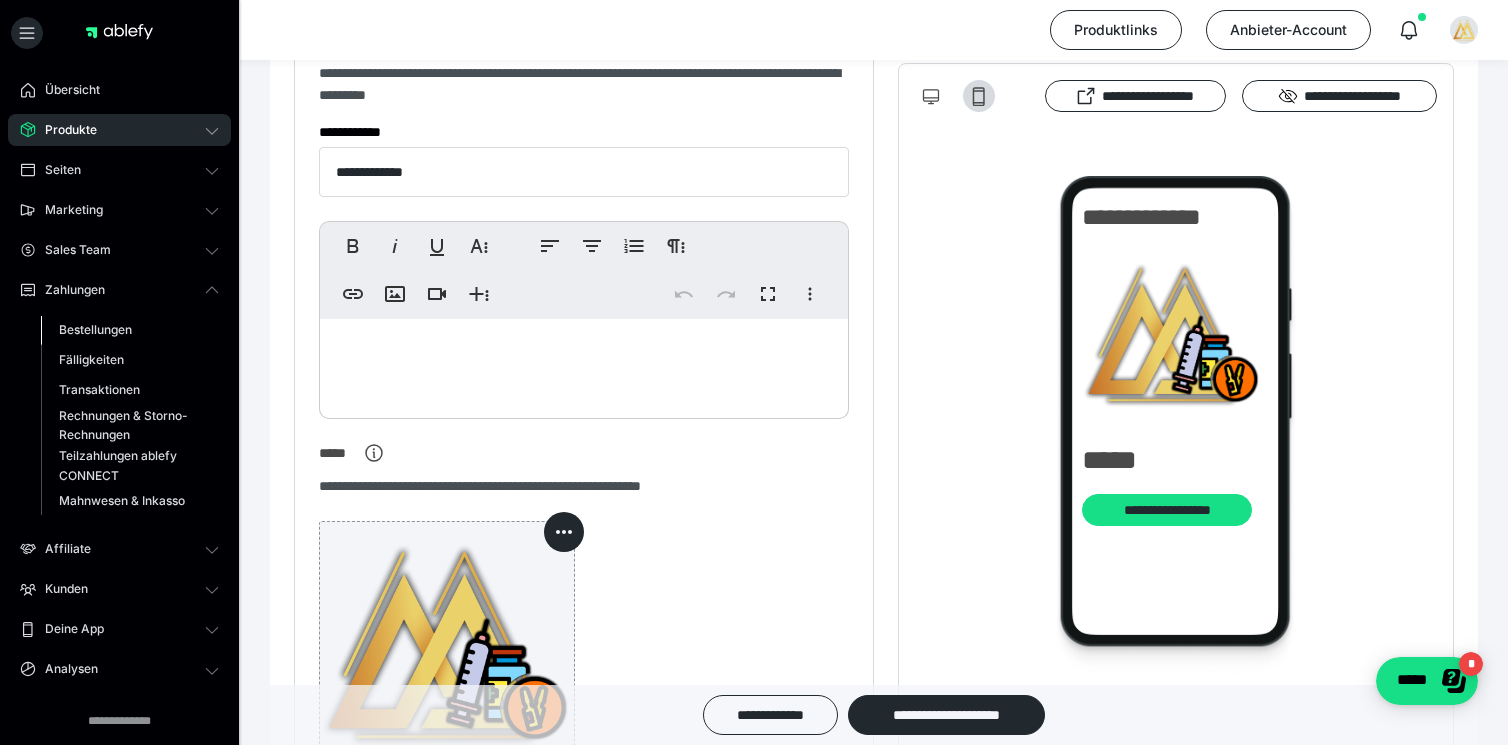 click on "Bestellungen" at bounding box center [130, 330] 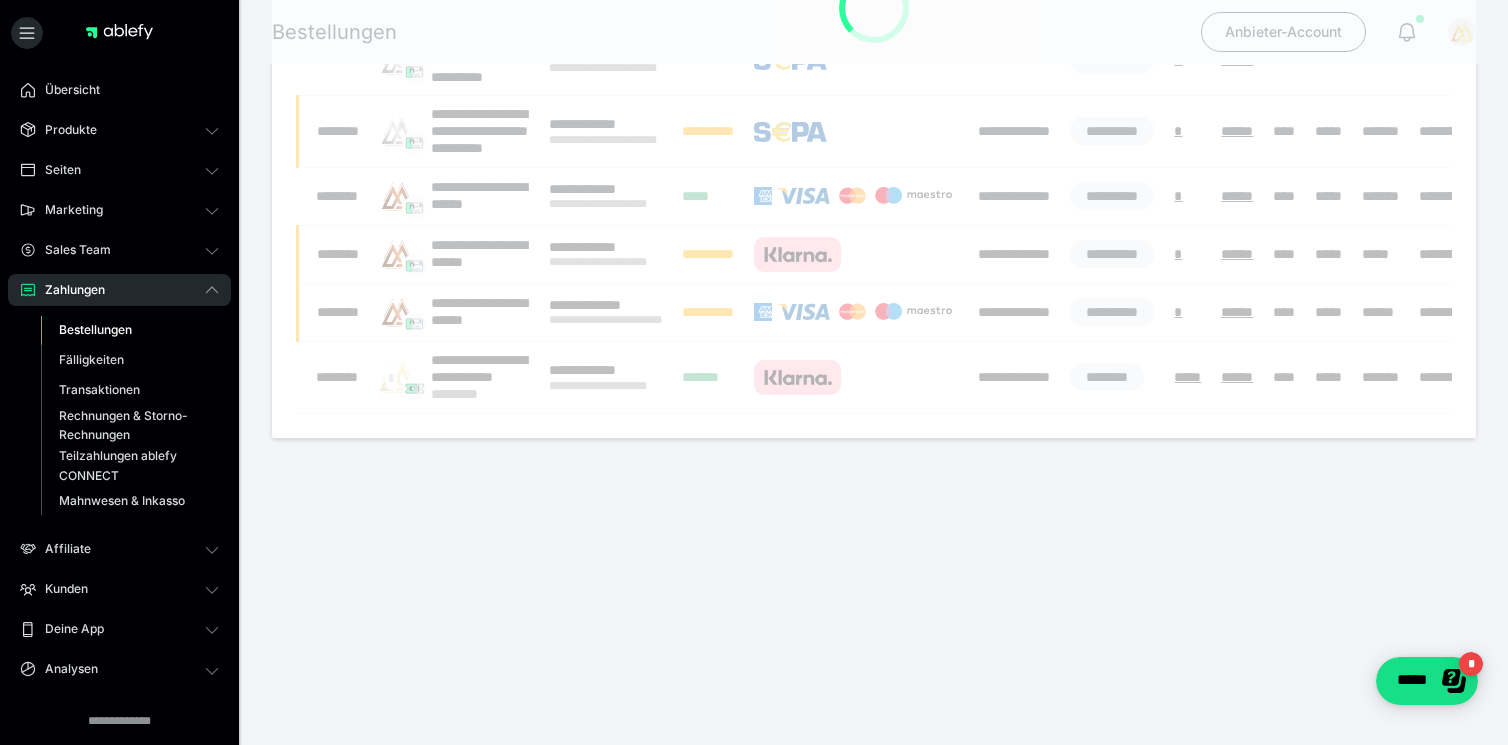 scroll, scrollTop: 0, scrollLeft: 0, axis: both 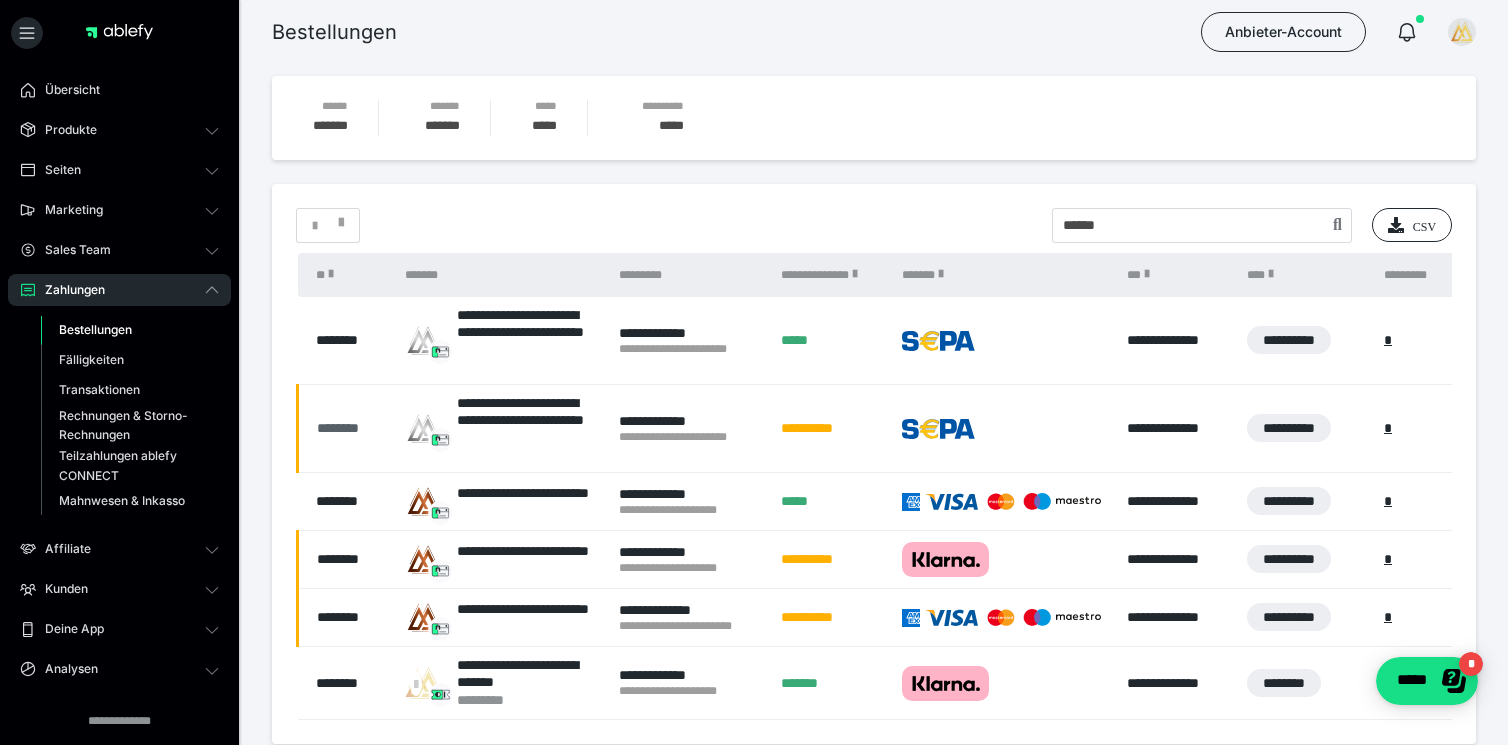 click on "********" at bounding box center (351, 428) 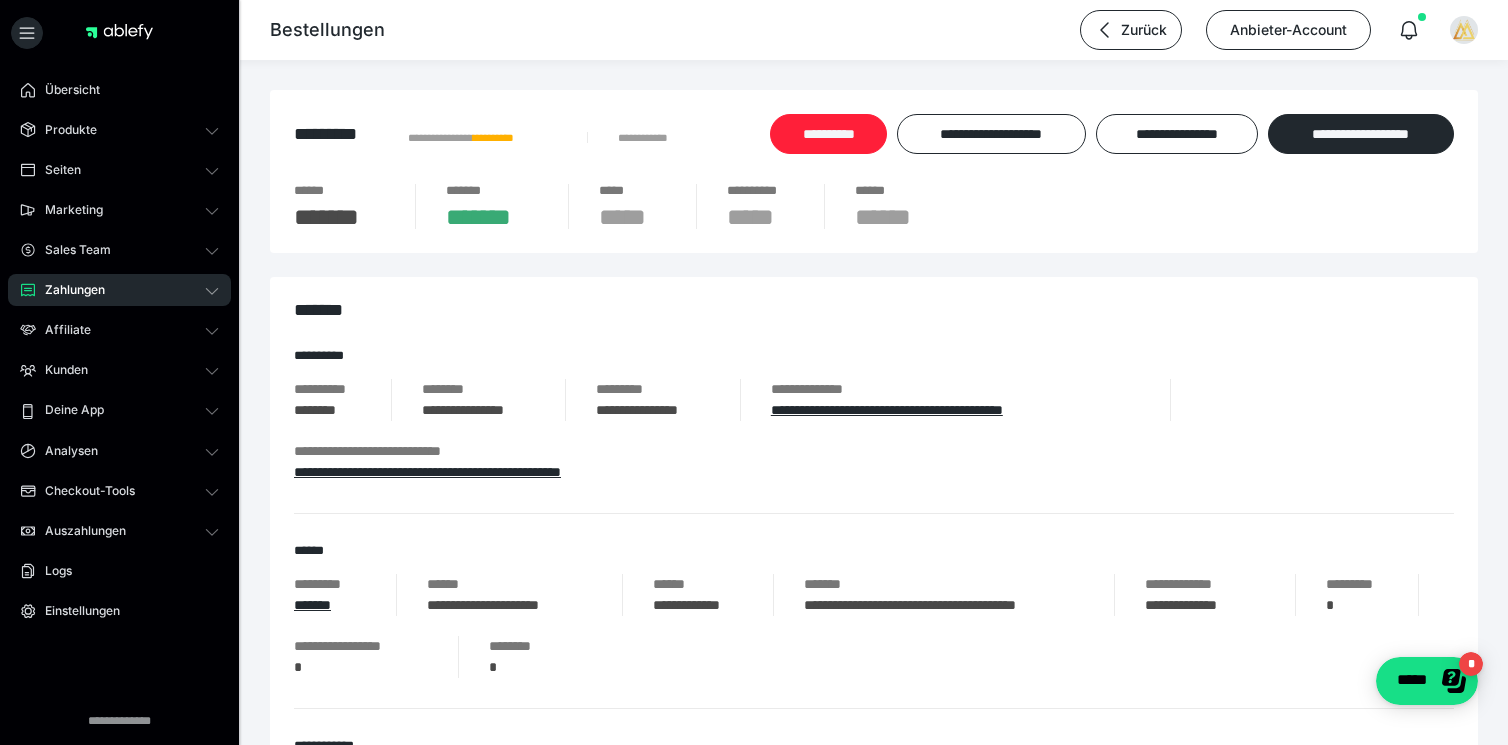 click on "**********" at bounding box center [829, 134] 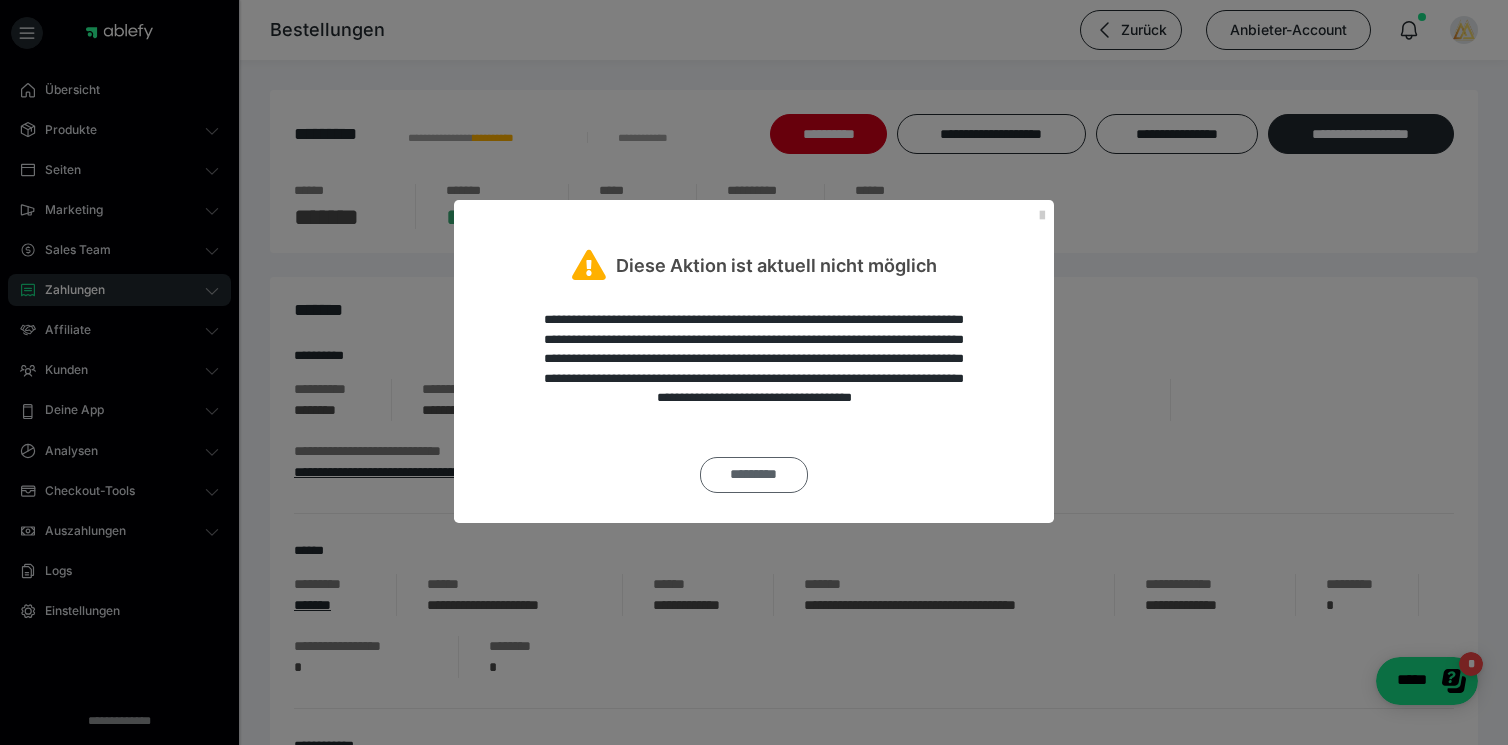 click on "*********" at bounding box center (753, 475) 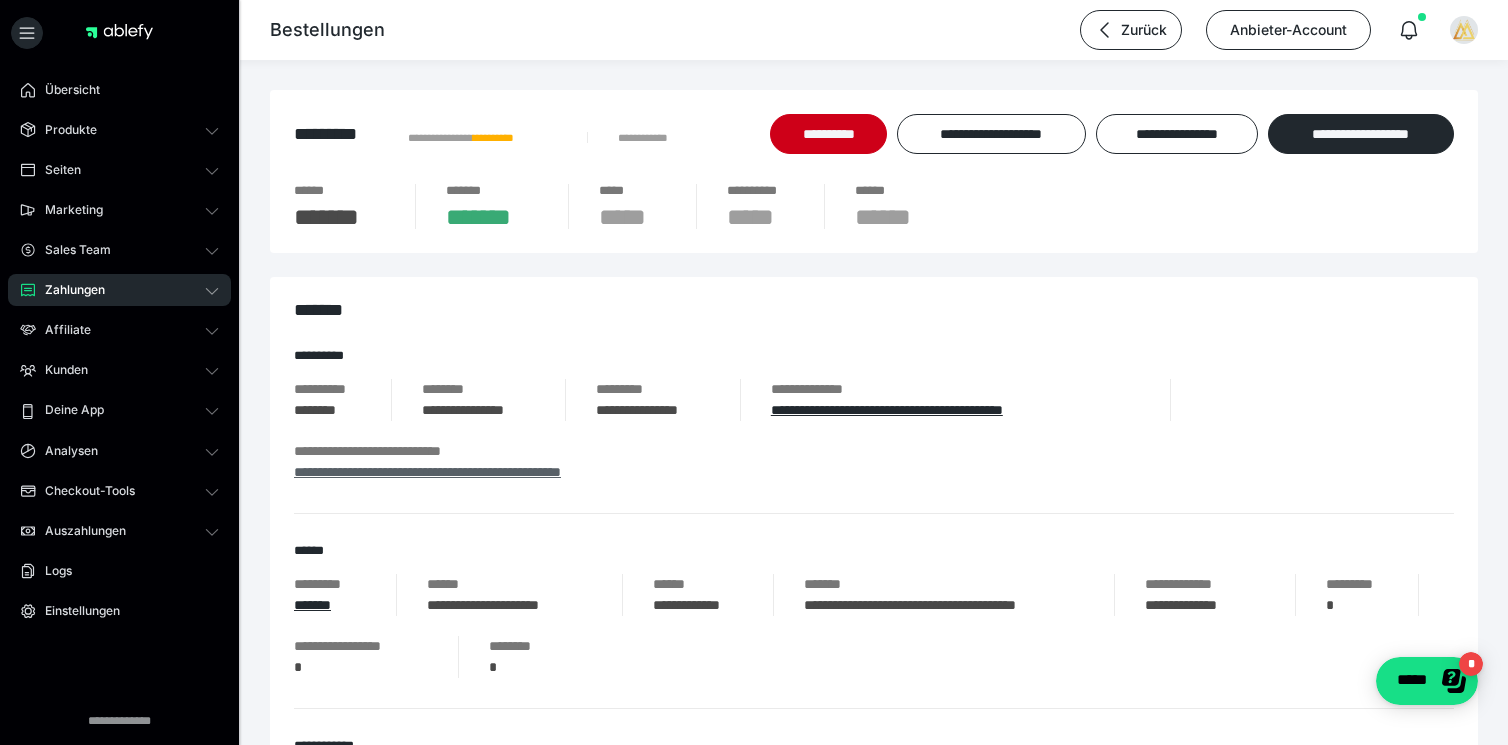 click on "**********" at bounding box center (427, 472) 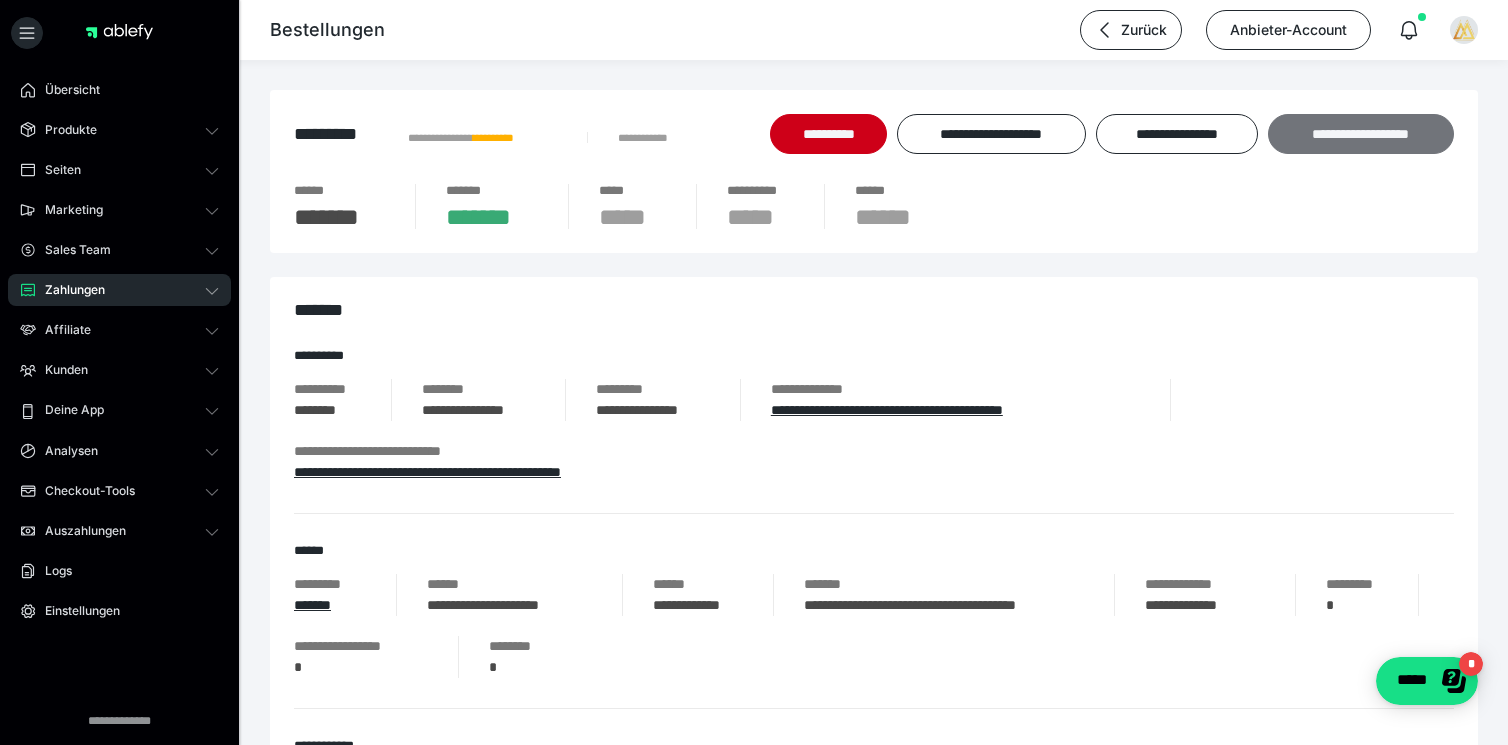 click on "**********" at bounding box center (1361, 134) 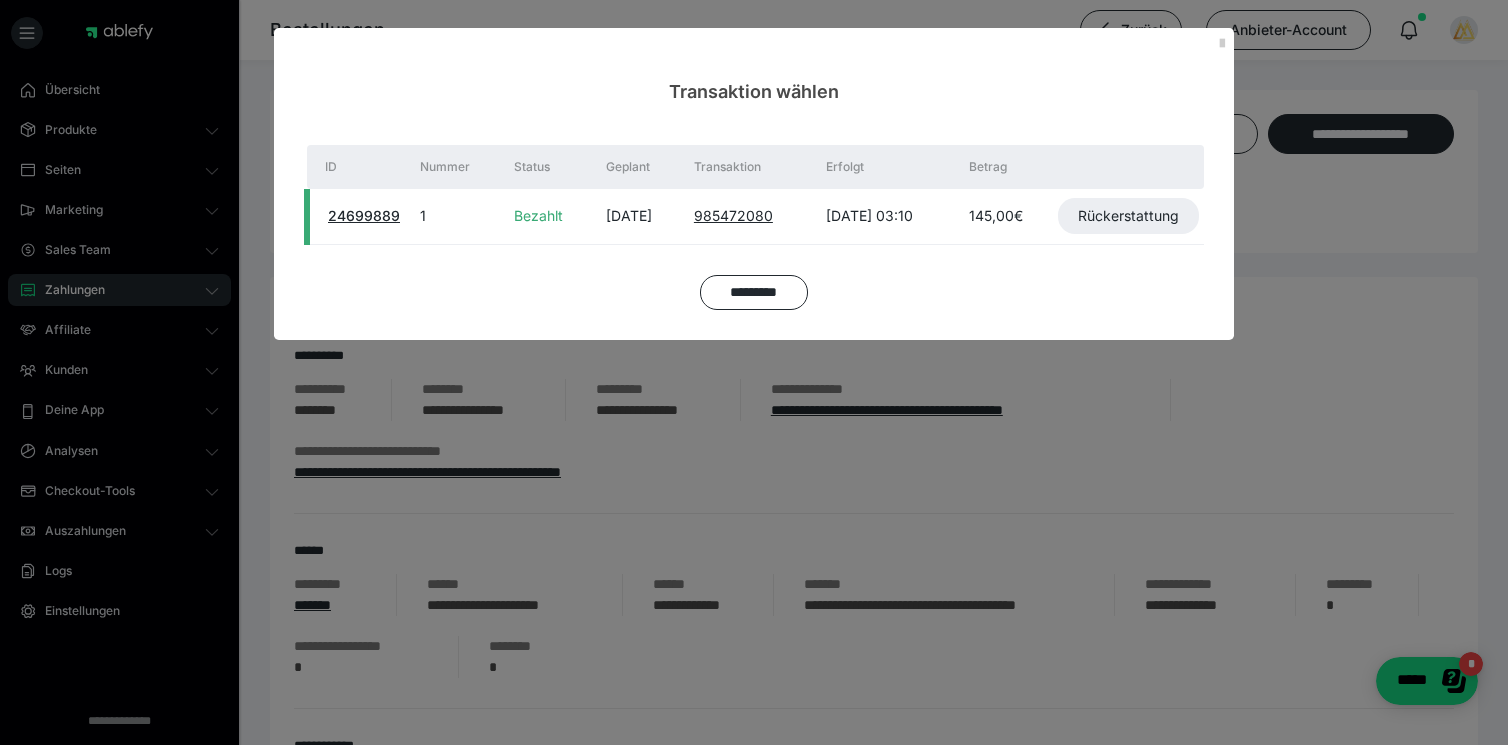 click on "Rückerstattung" at bounding box center (1131, 216) 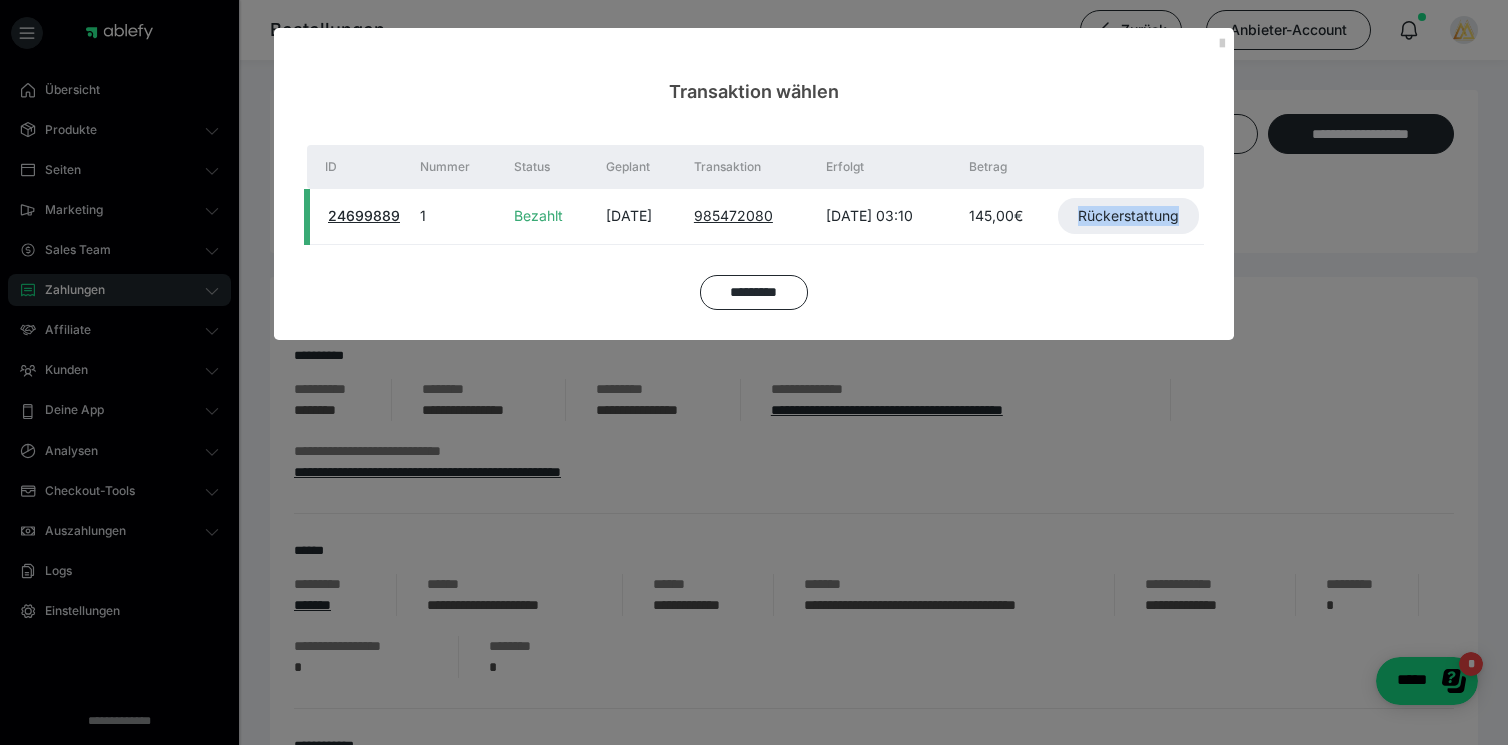 click on "Rückerstattung" at bounding box center (1131, 216) 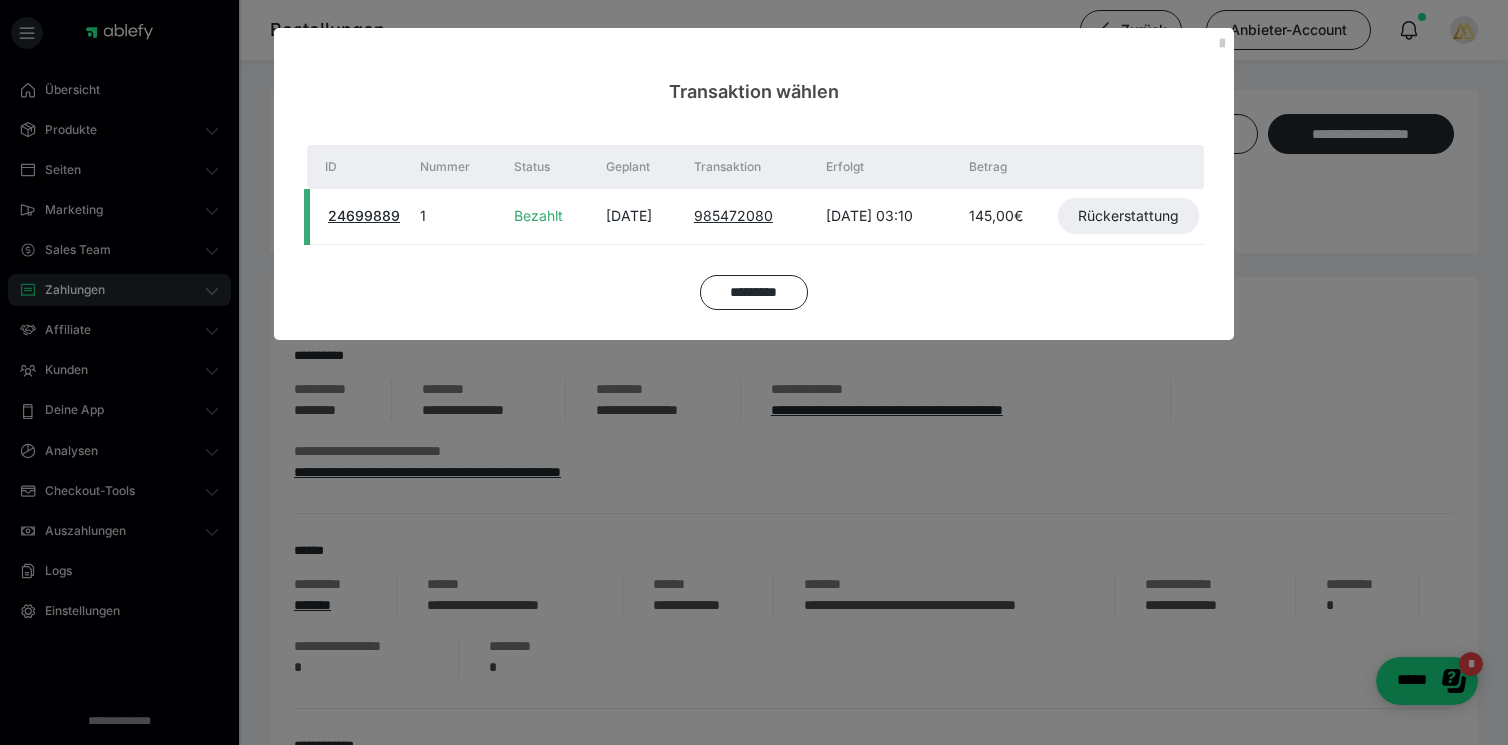 click on "Rückerstattung" at bounding box center (1131, 216) 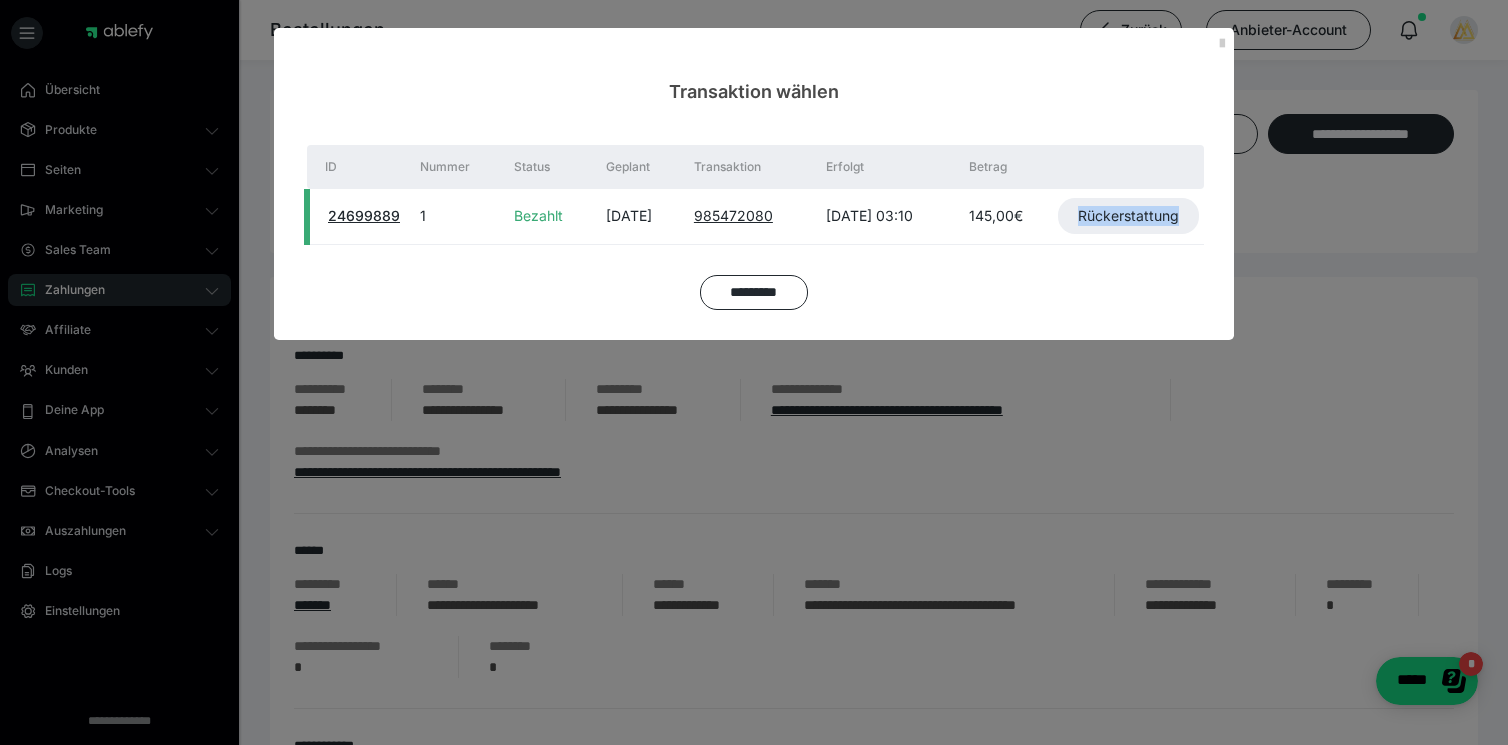 click on "Rückerstattung" at bounding box center [1131, 216] 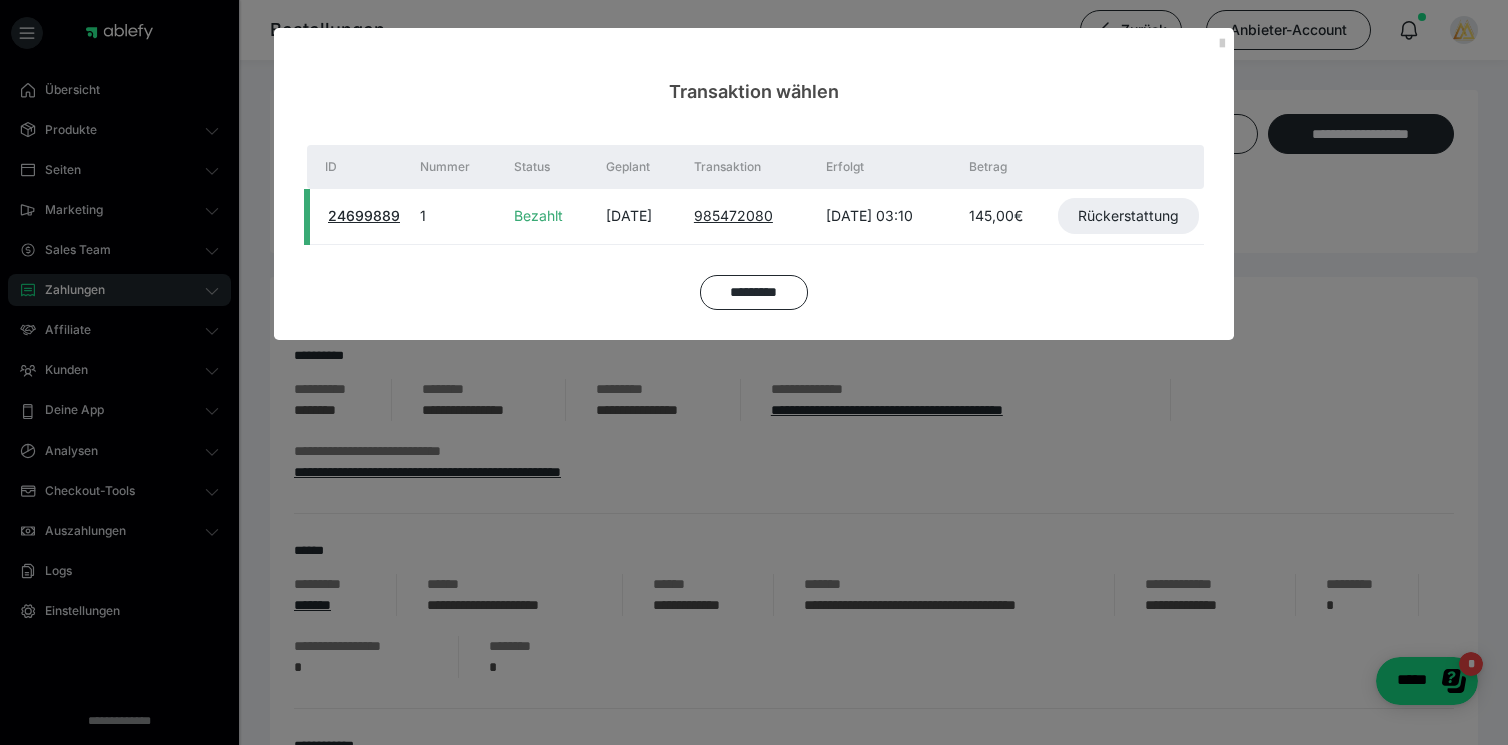 click on "Rückerstattung" at bounding box center (1131, 216) 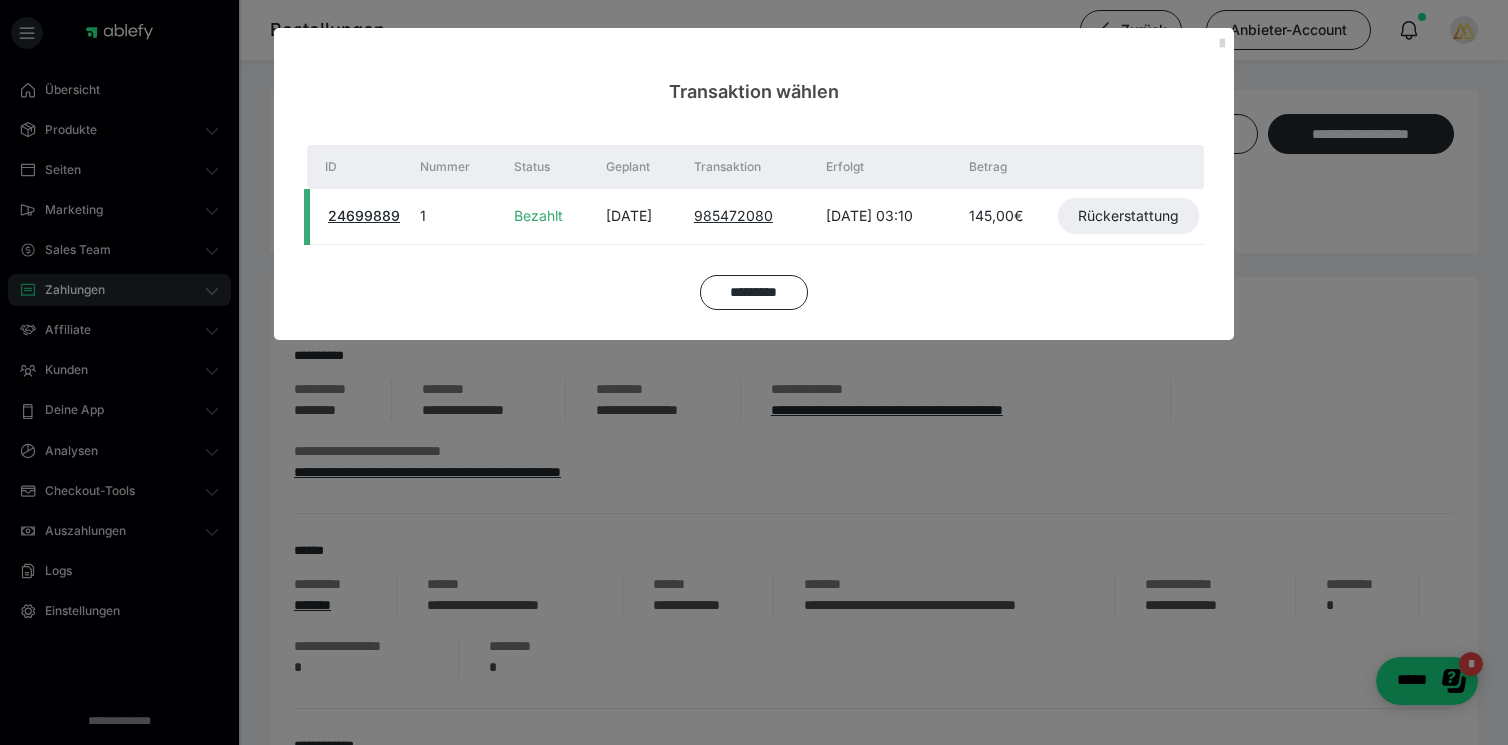 click at bounding box center (1222, 44) 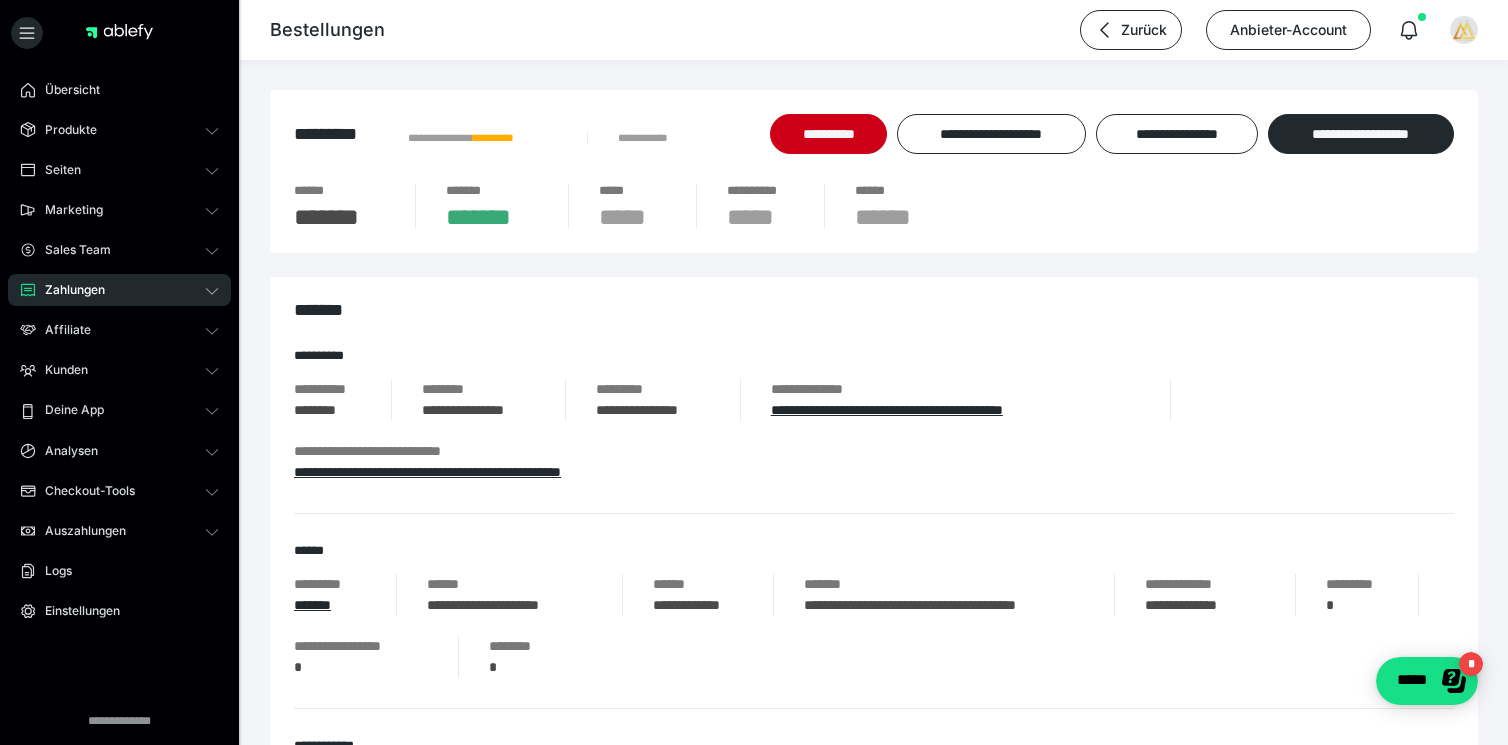 click on "Zahlungen" at bounding box center [68, 290] 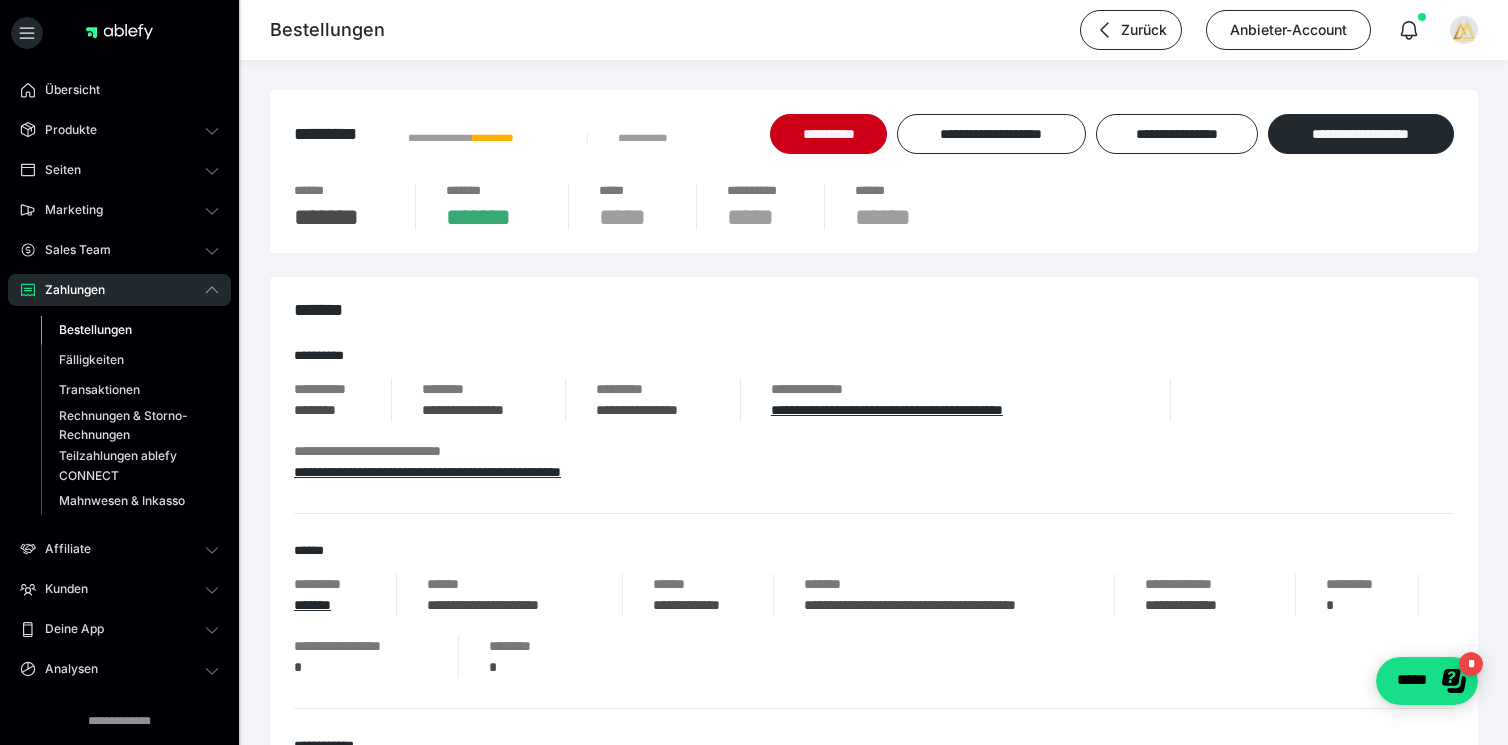 click on "Bestellungen" at bounding box center [95, 329] 